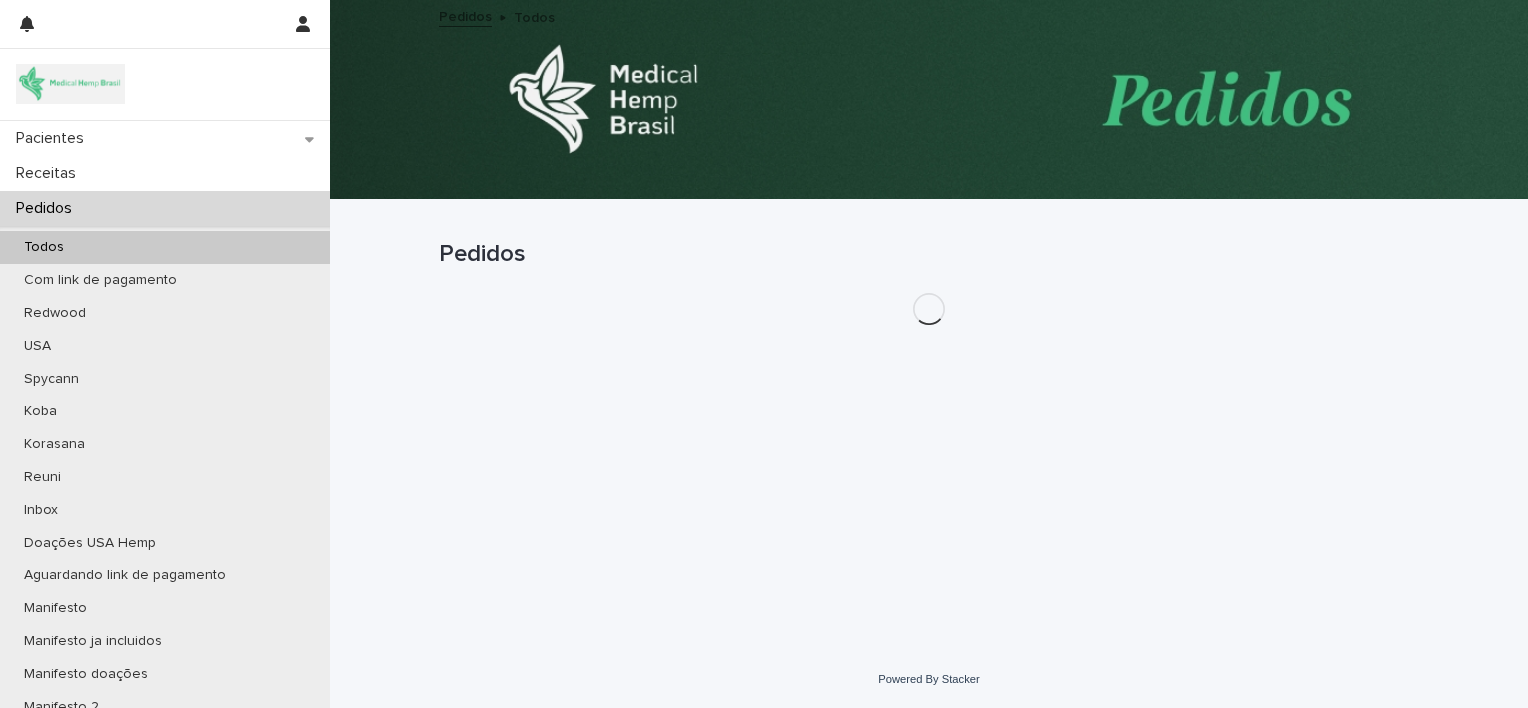 scroll, scrollTop: 0, scrollLeft: 0, axis: both 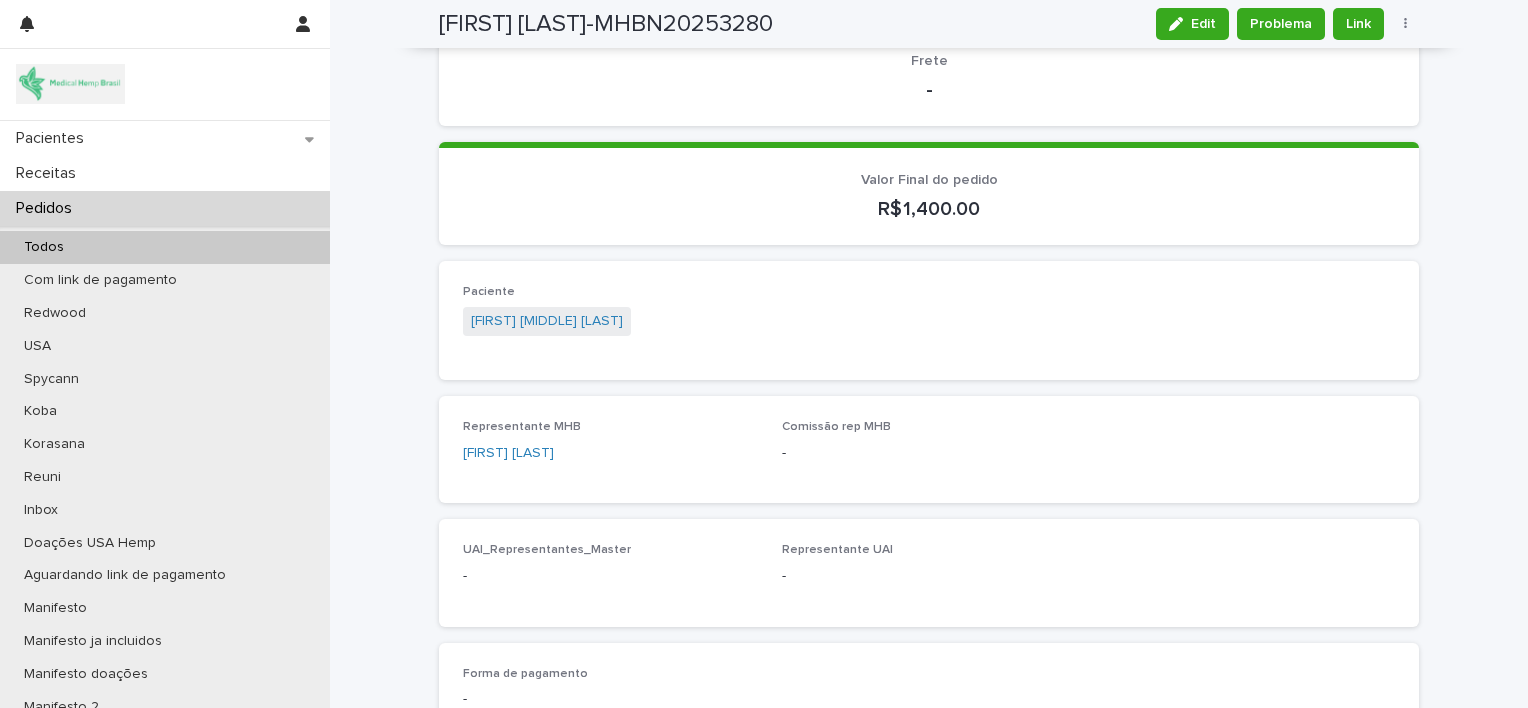 click on "Pedidos" at bounding box center [165, 208] 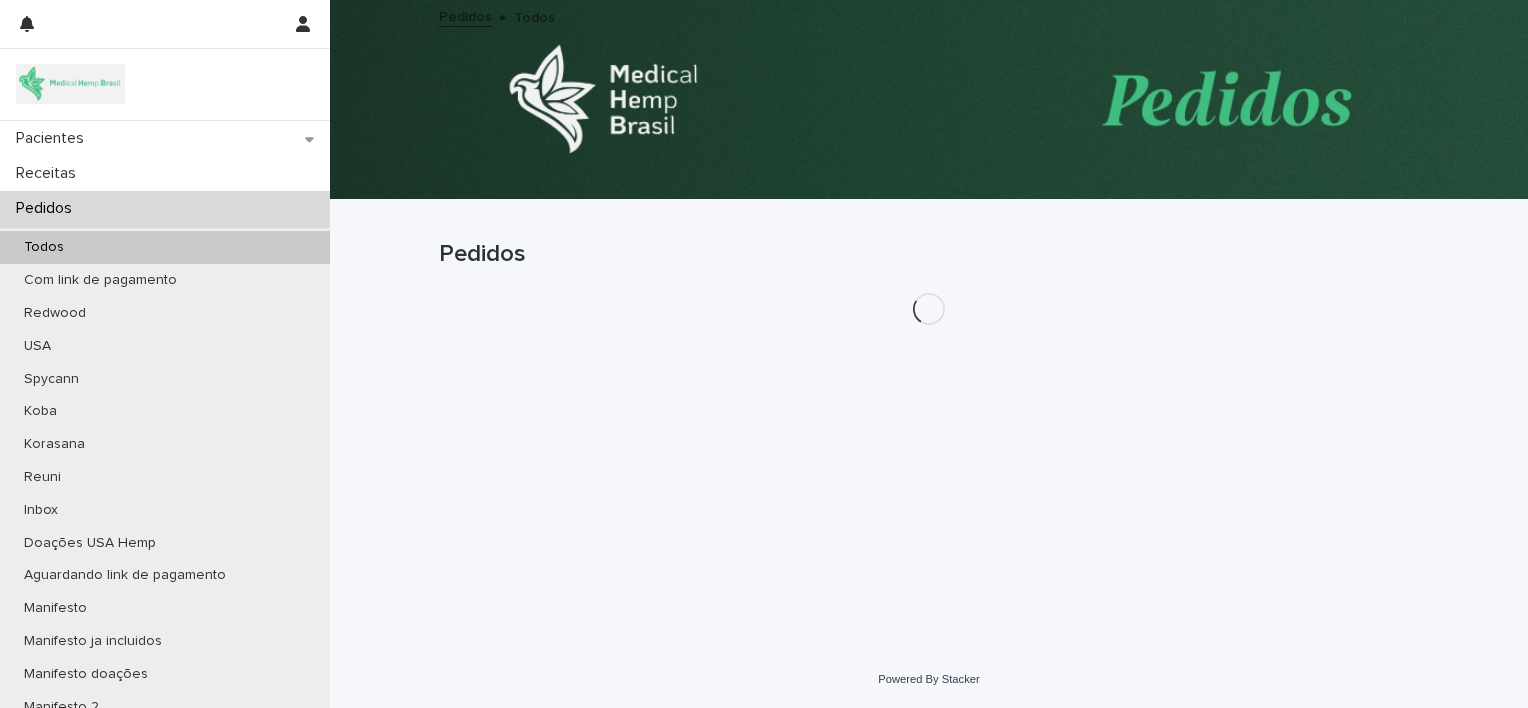scroll, scrollTop: 0, scrollLeft: 0, axis: both 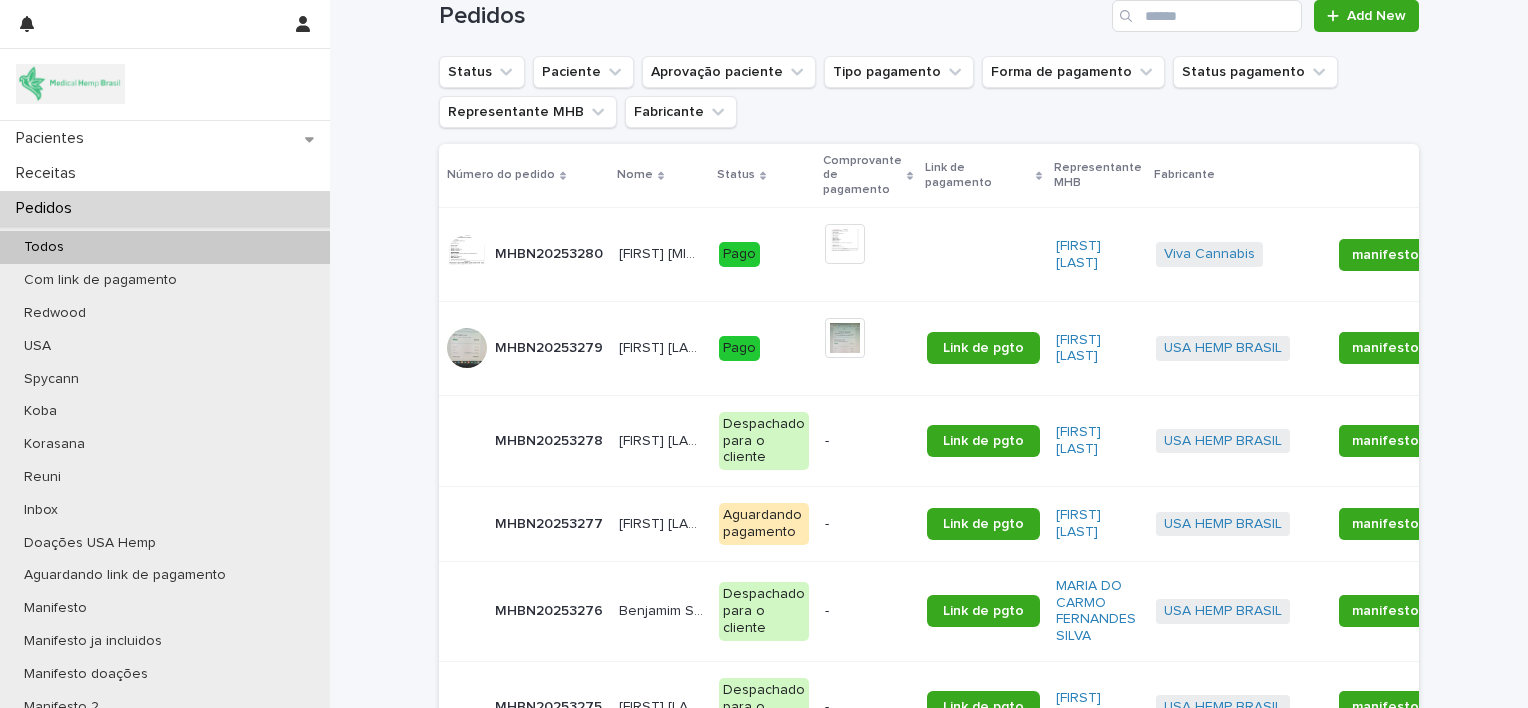 click on "[FIRST] [LAST]" at bounding box center [663, 439] 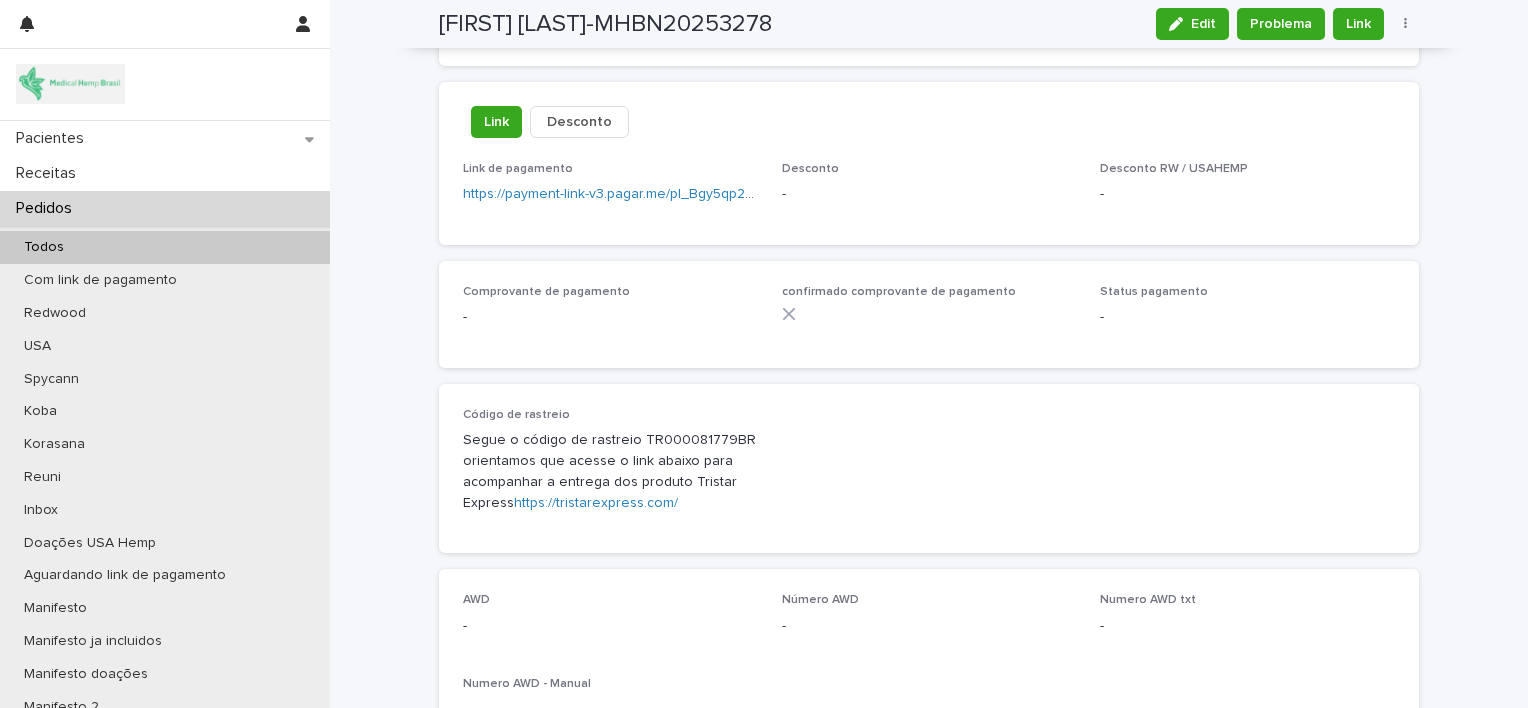 scroll, scrollTop: 1288, scrollLeft: 0, axis: vertical 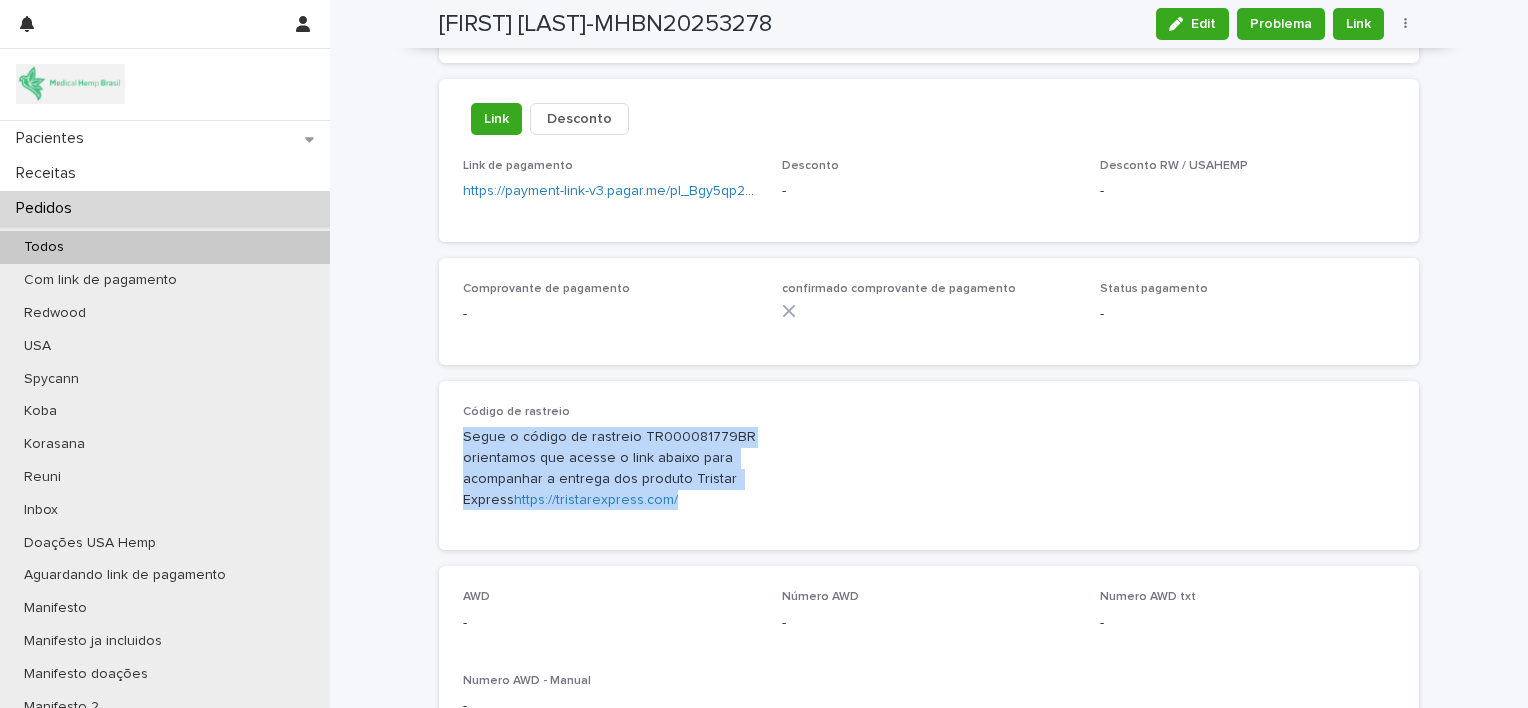 drag, startPoint x: 450, startPoint y: 432, endPoint x: 688, endPoint y: 495, distance: 246.19708 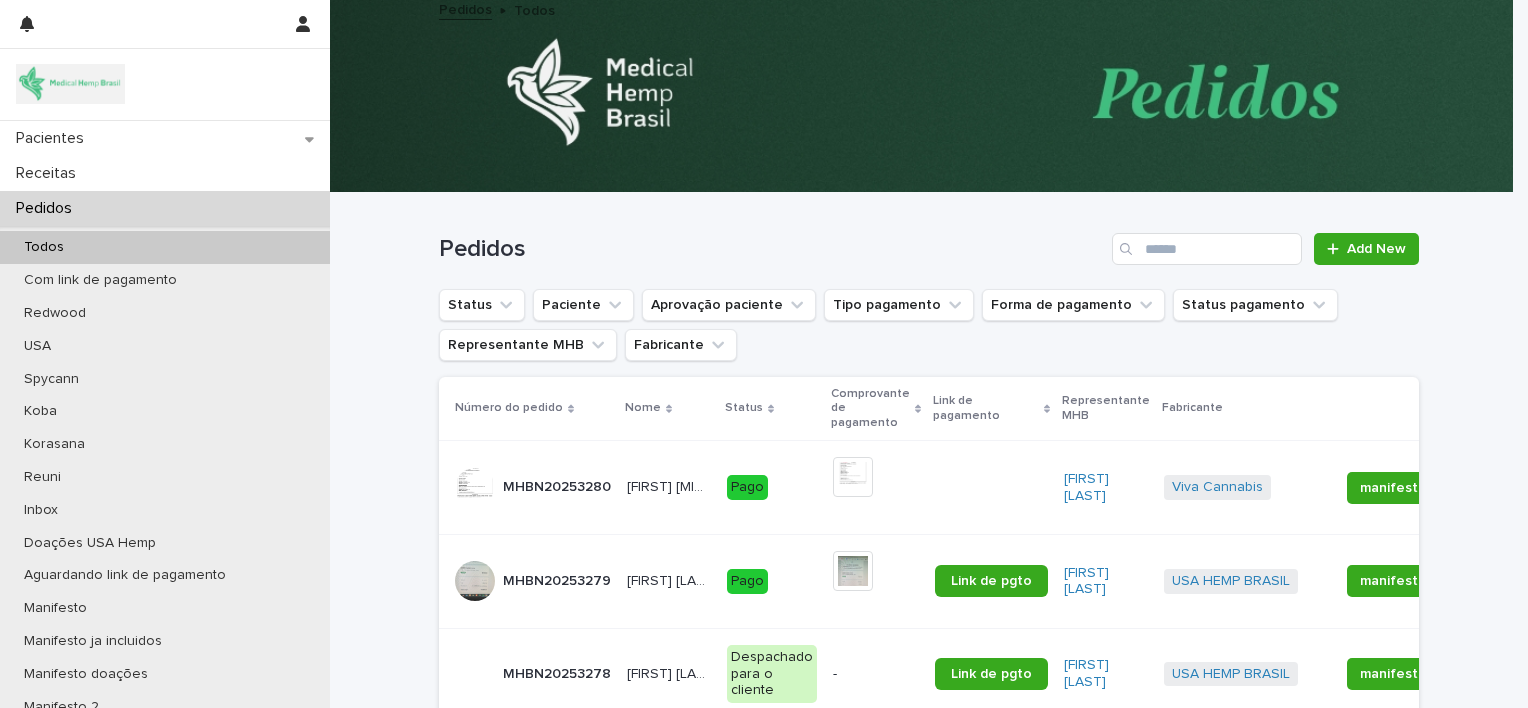 scroll, scrollTop: 0, scrollLeft: 0, axis: both 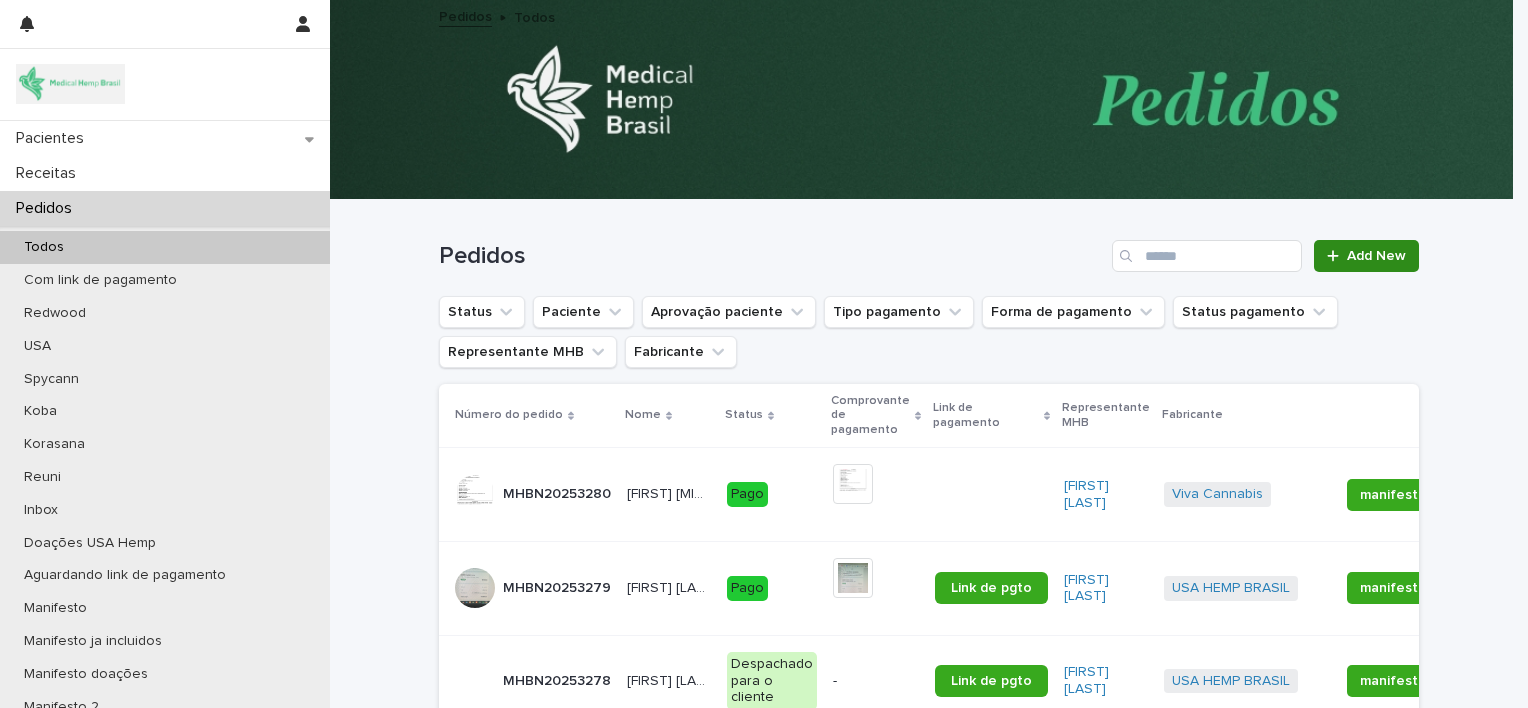 click on "Add New" at bounding box center (1376, 256) 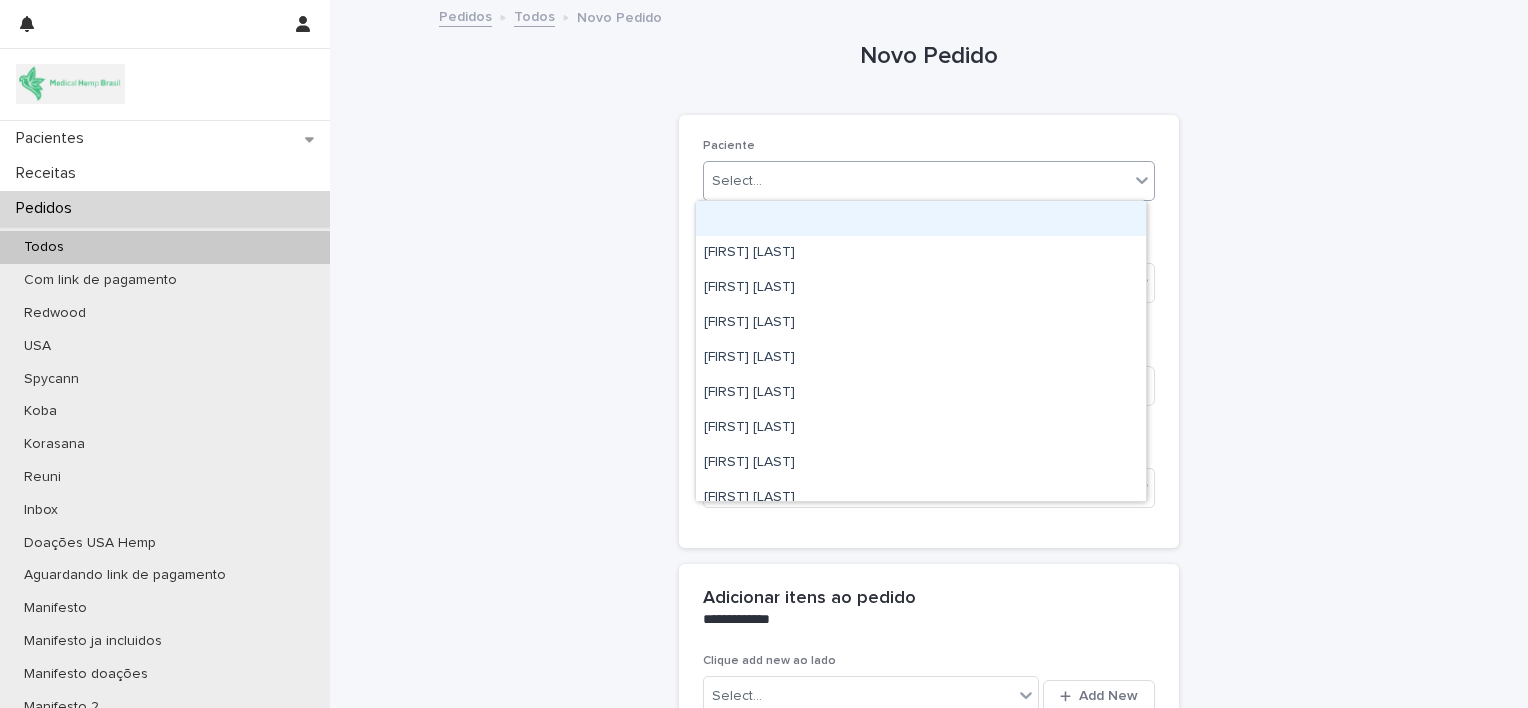 click on "Select..." at bounding box center [916, 181] 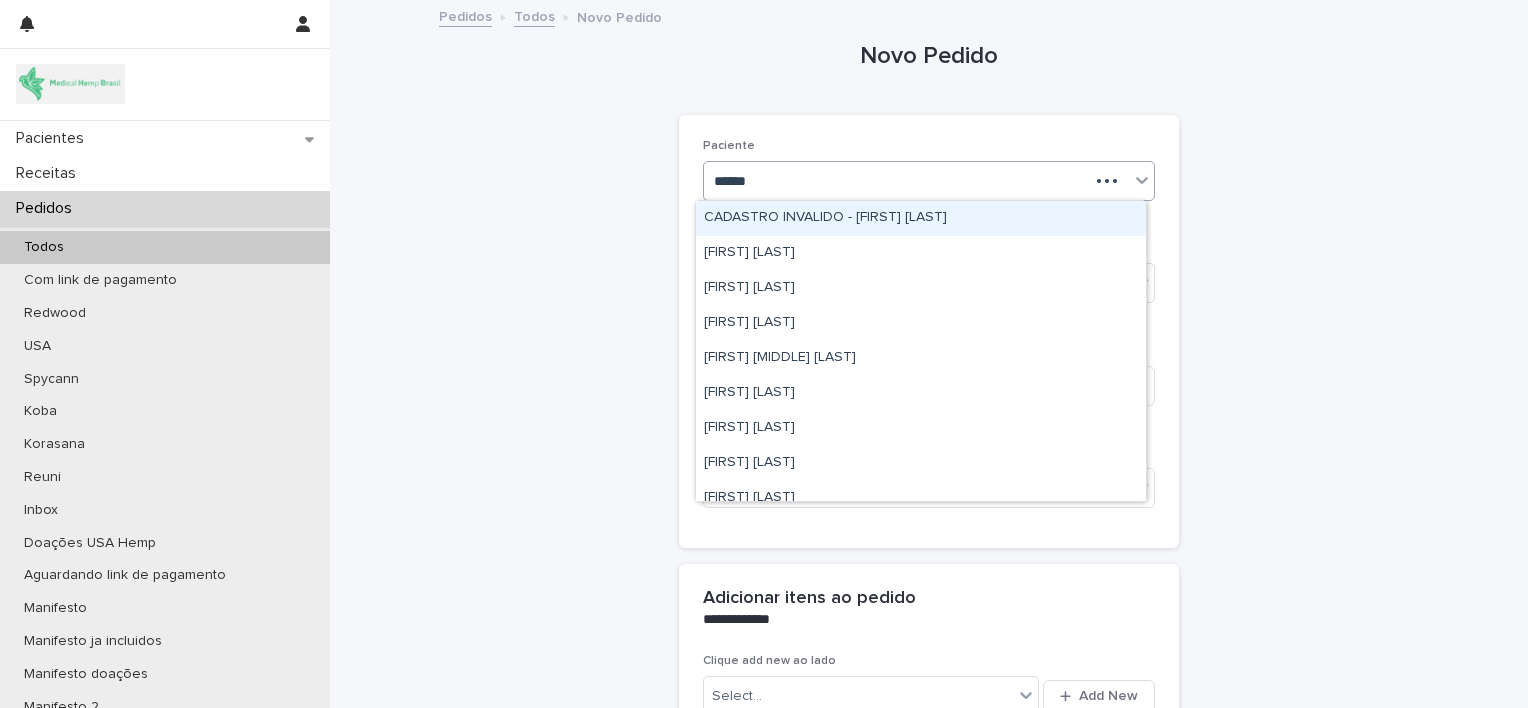 type on "*******" 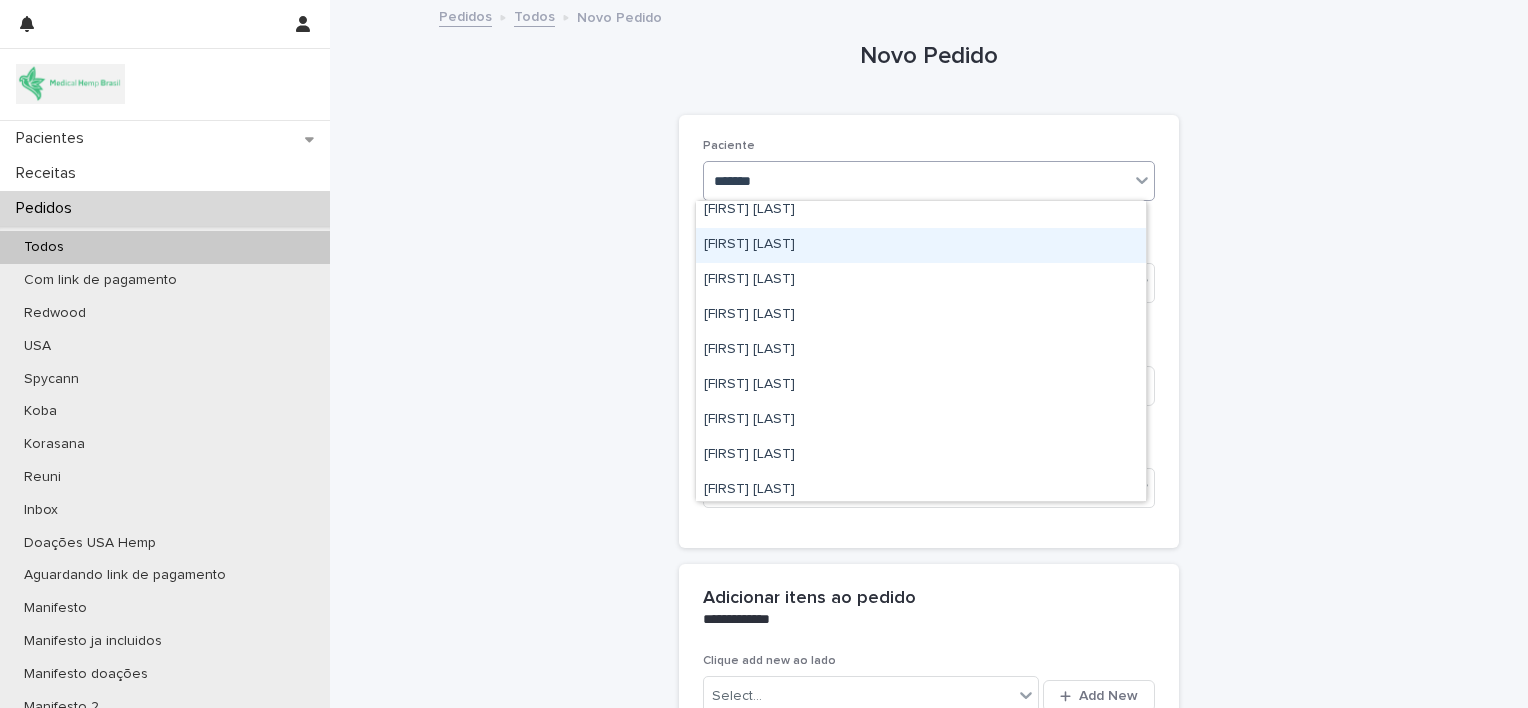 scroll, scrollTop: 708, scrollLeft: 0, axis: vertical 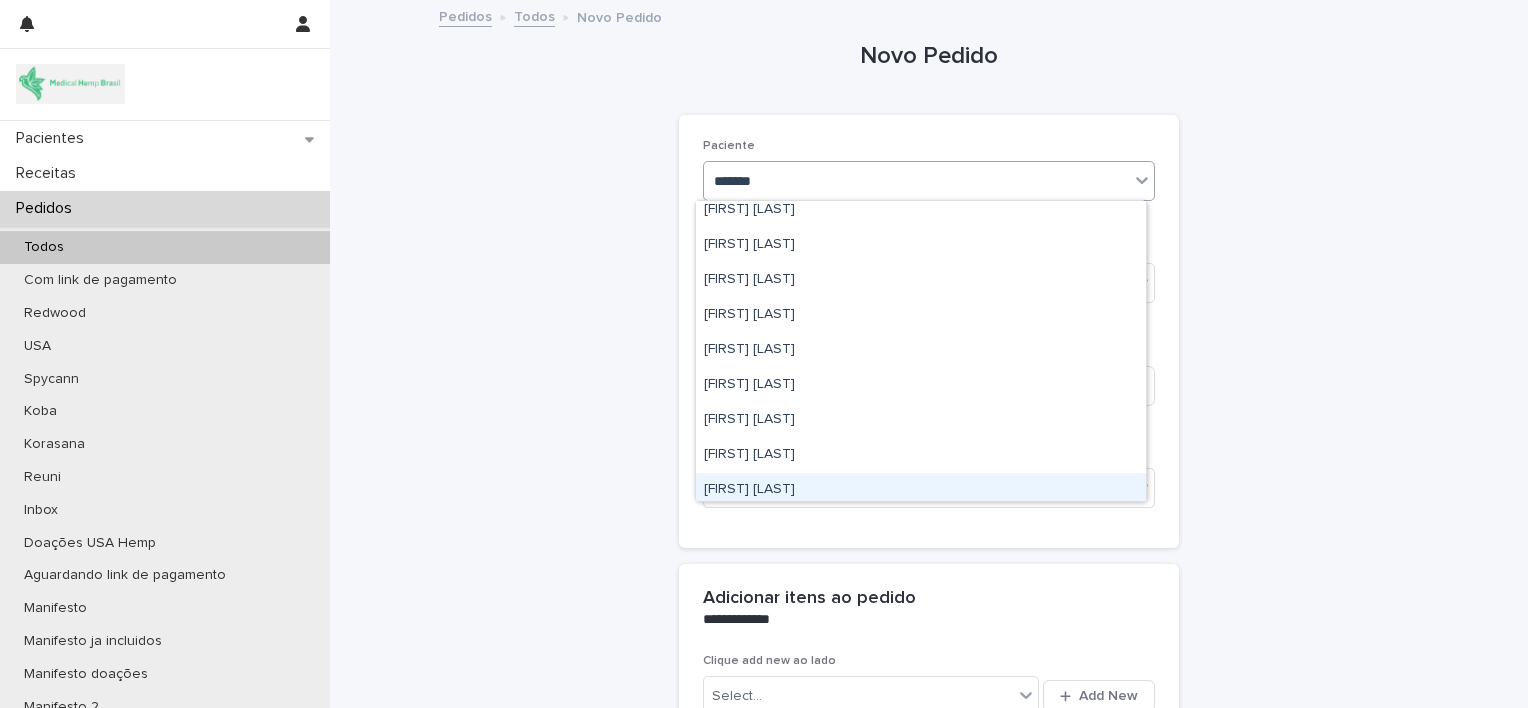 click on "[FIRST] [LAST]" at bounding box center [921, 490] 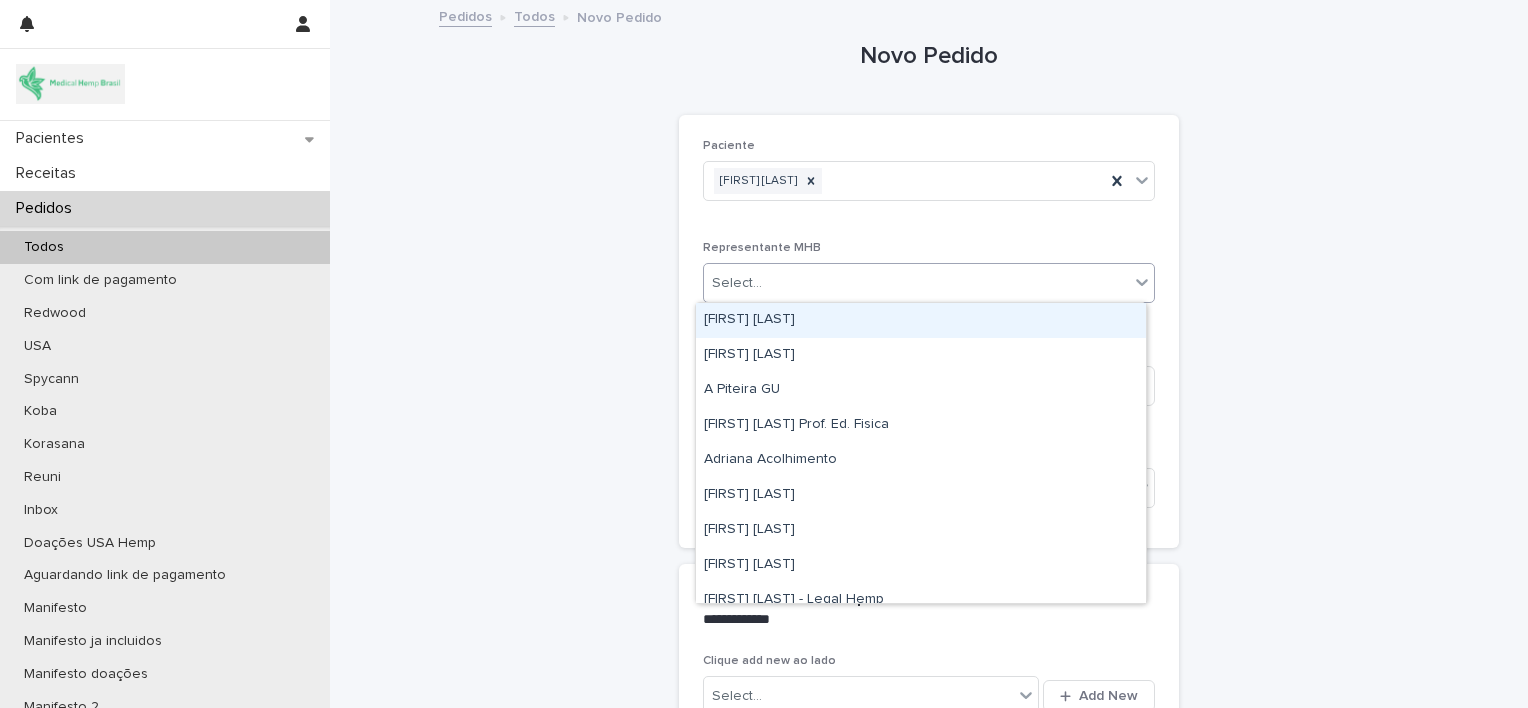 click on "Select..." at bounding box center (916, 283) 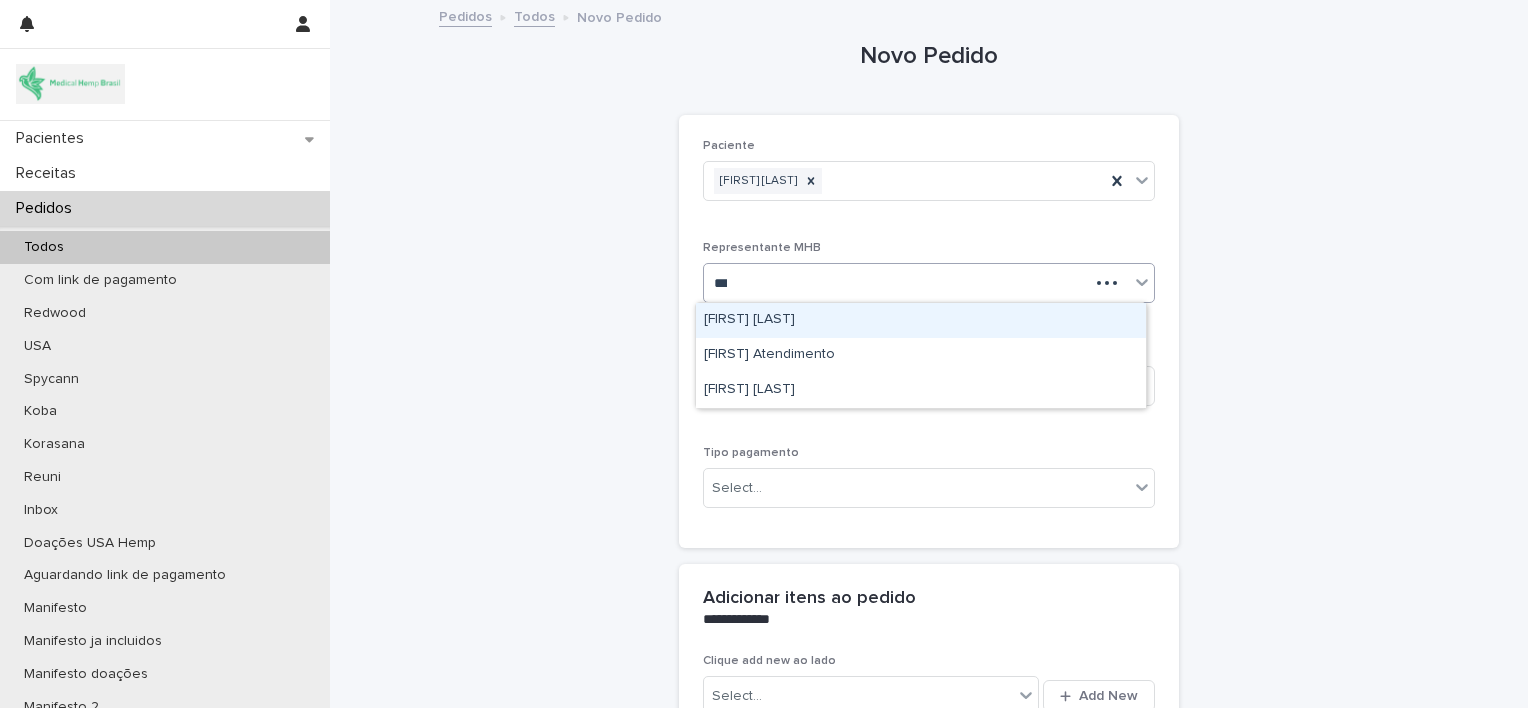 type on "****" 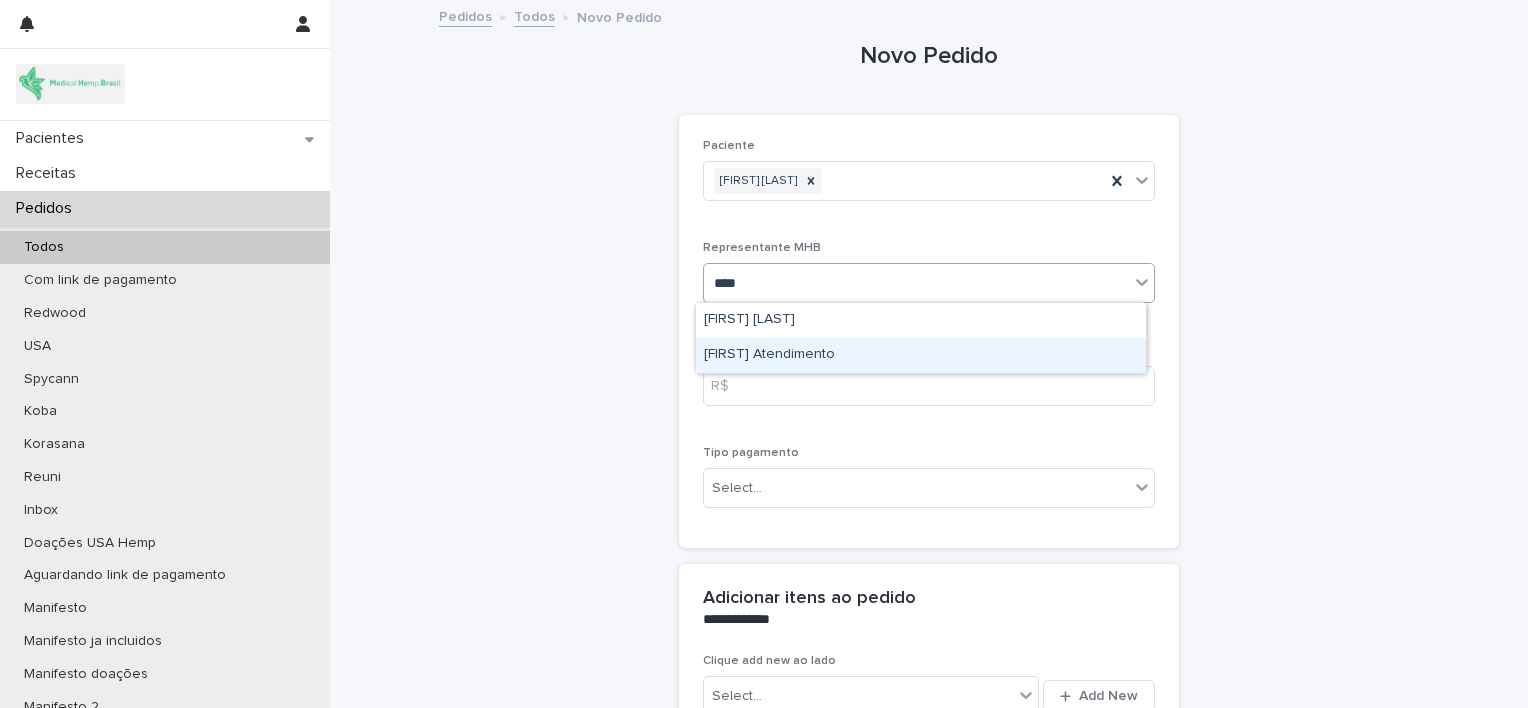 click on "[FIRST] Atendimento" at bounding box center (921, 355) 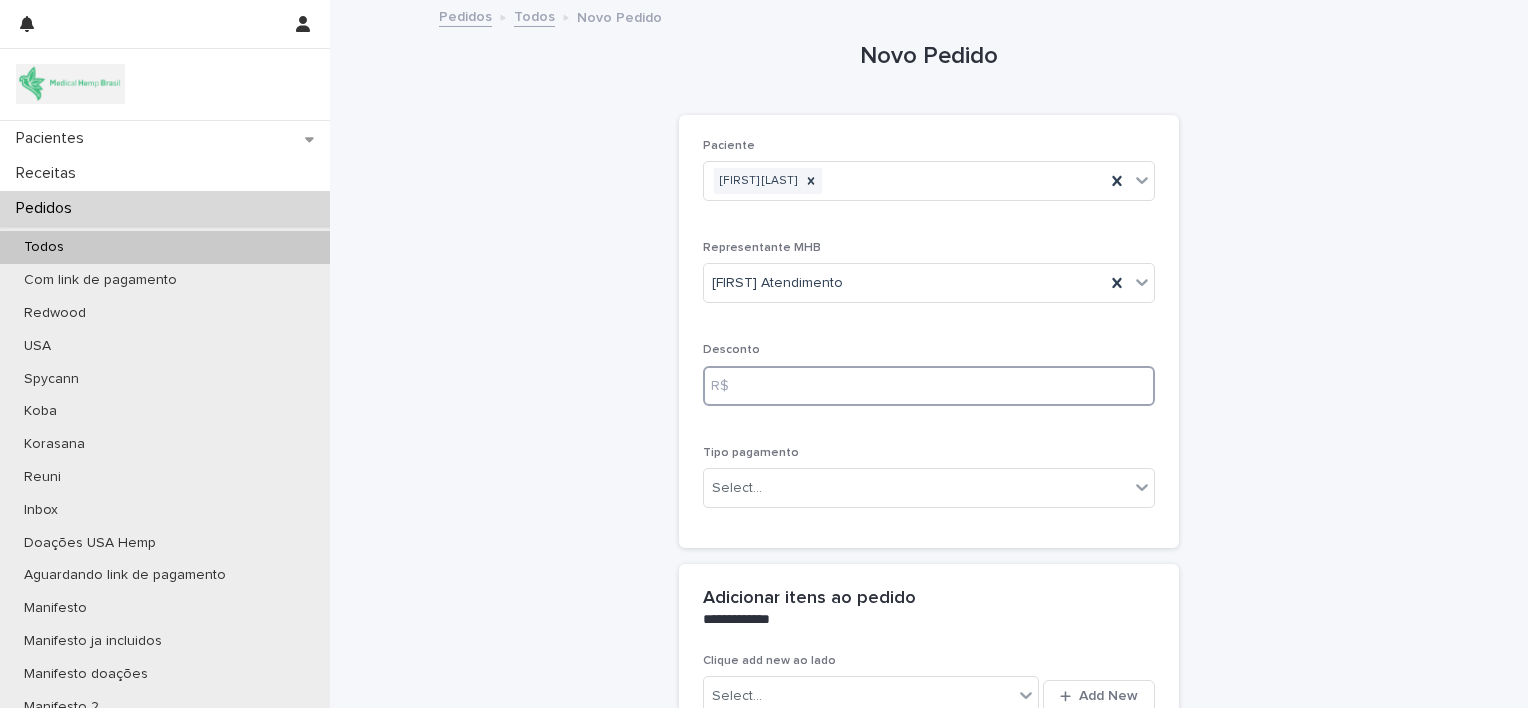 click at bounding box center (929, 386) 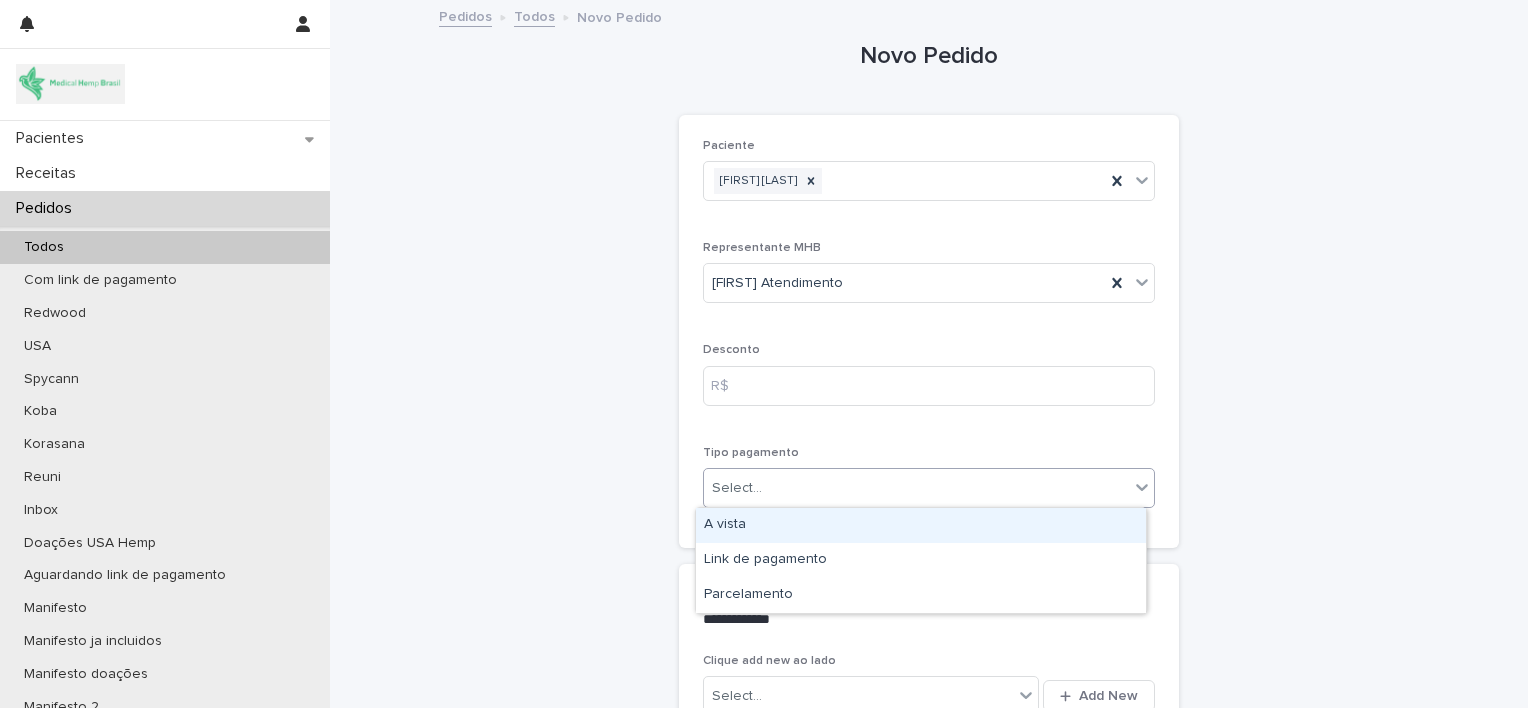 click on "Select..." at bounding box center (916, 488) 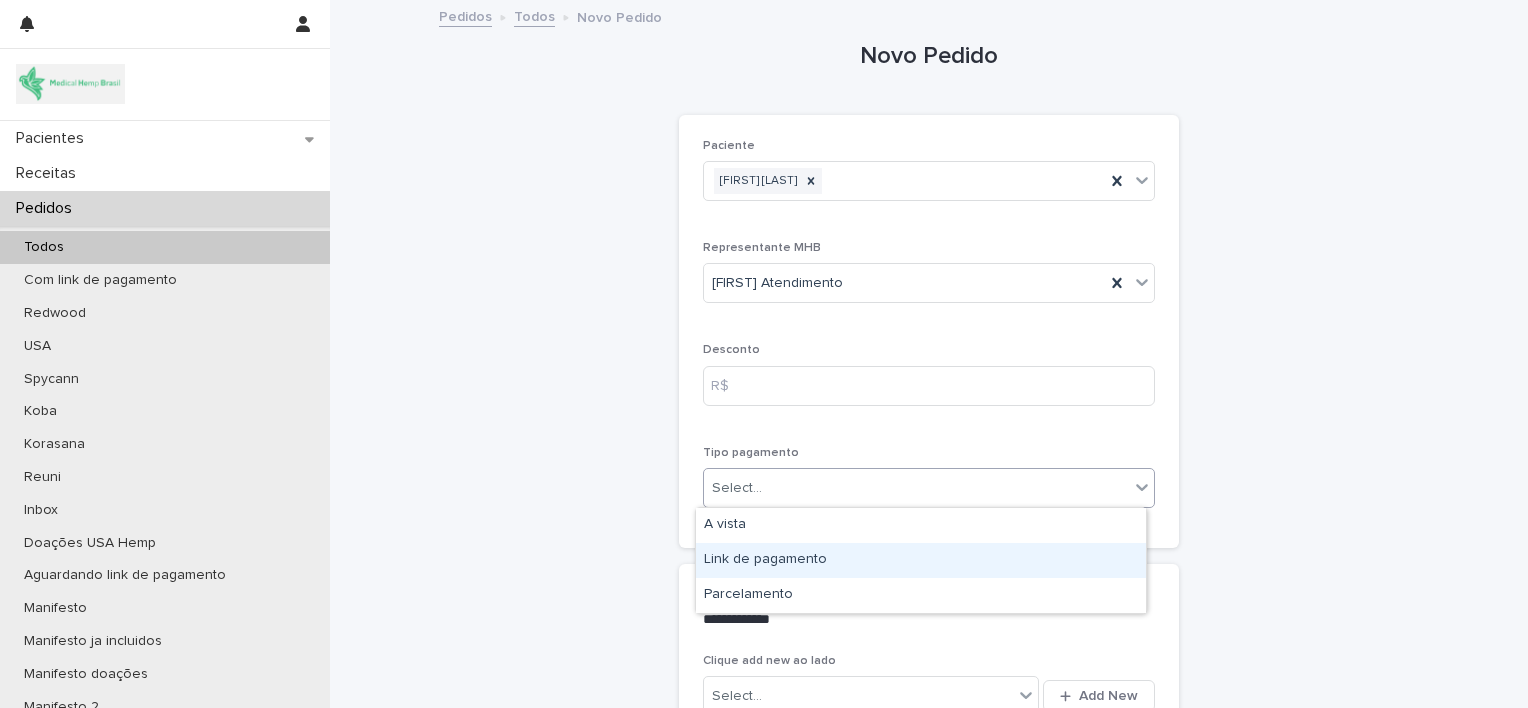 click on "Link de pagamento" at bounding box center [921, 560] 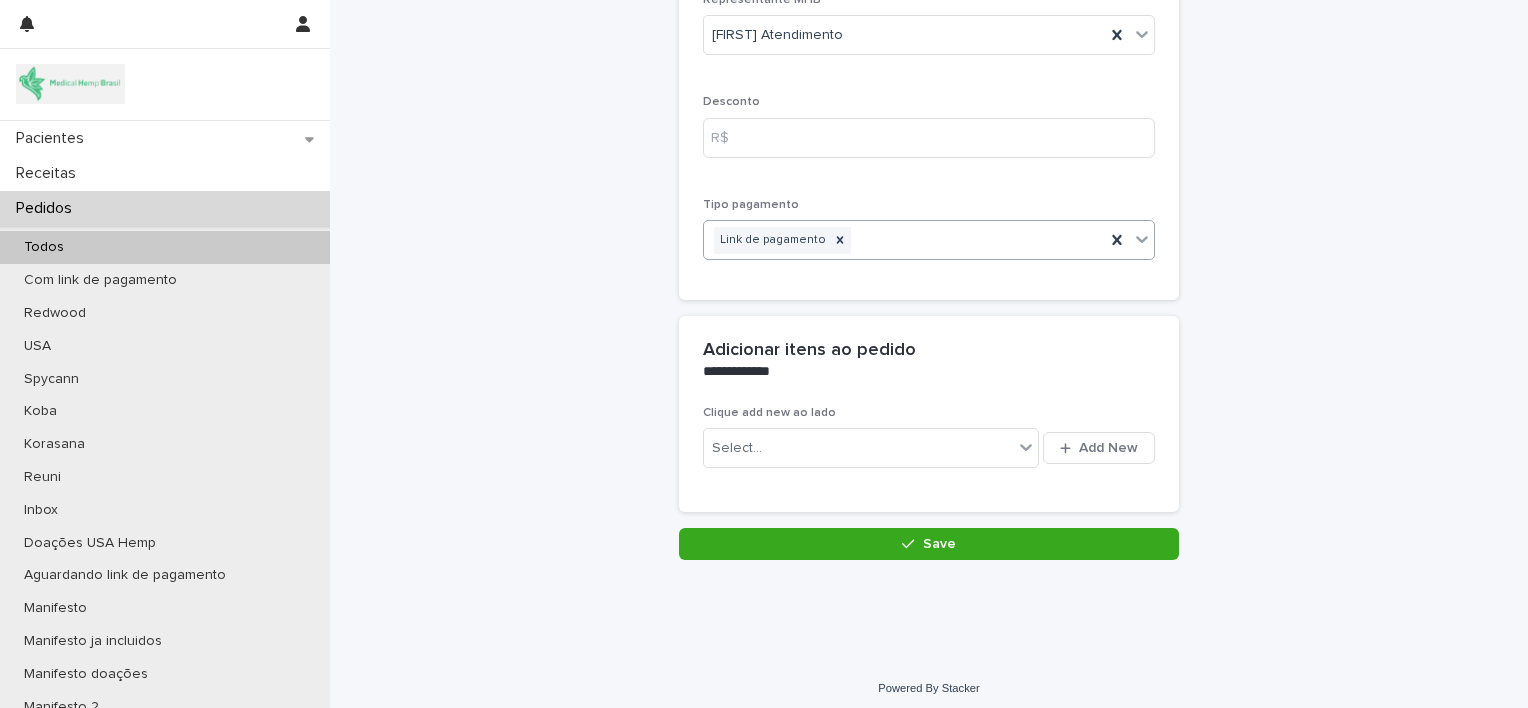 scroll, scrollTop: 255, scrollLeft: 0, axis: vertical 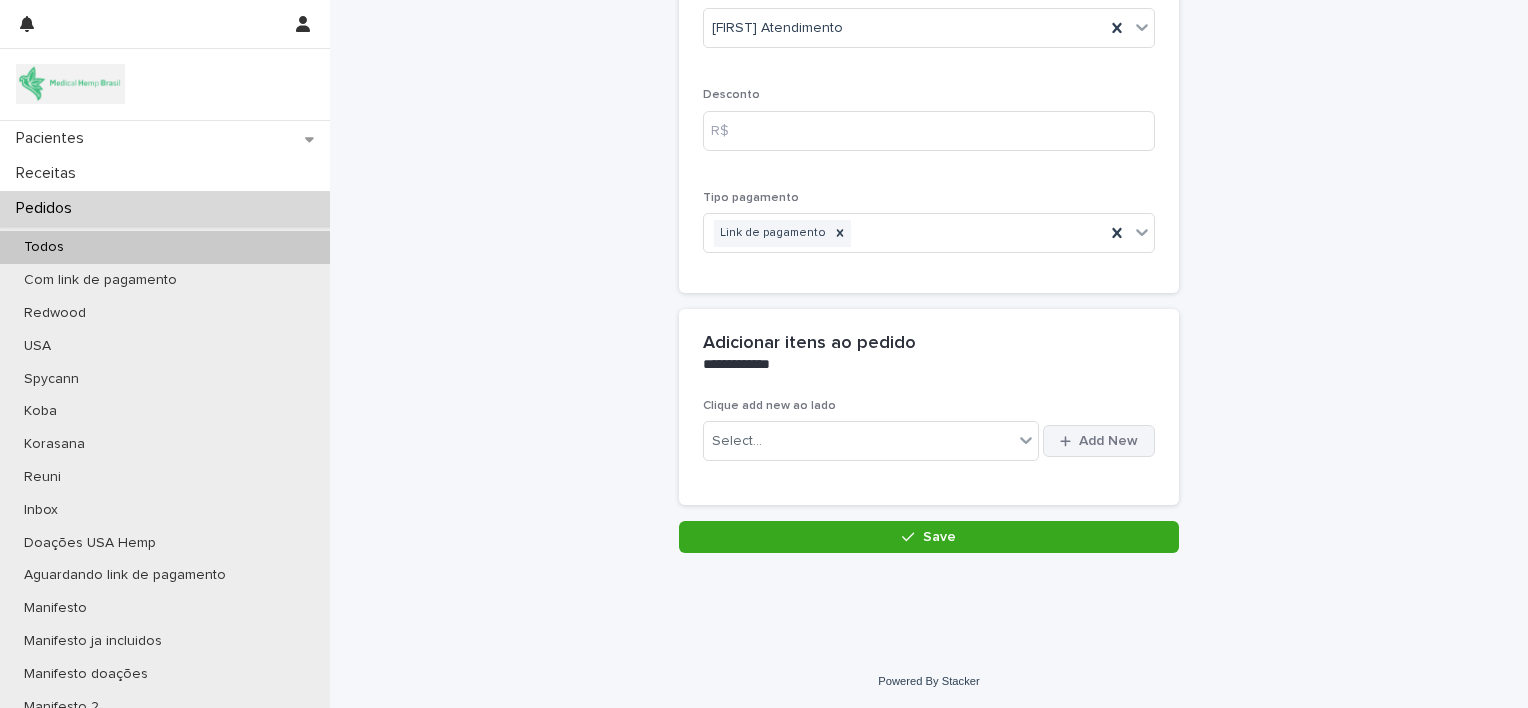 click 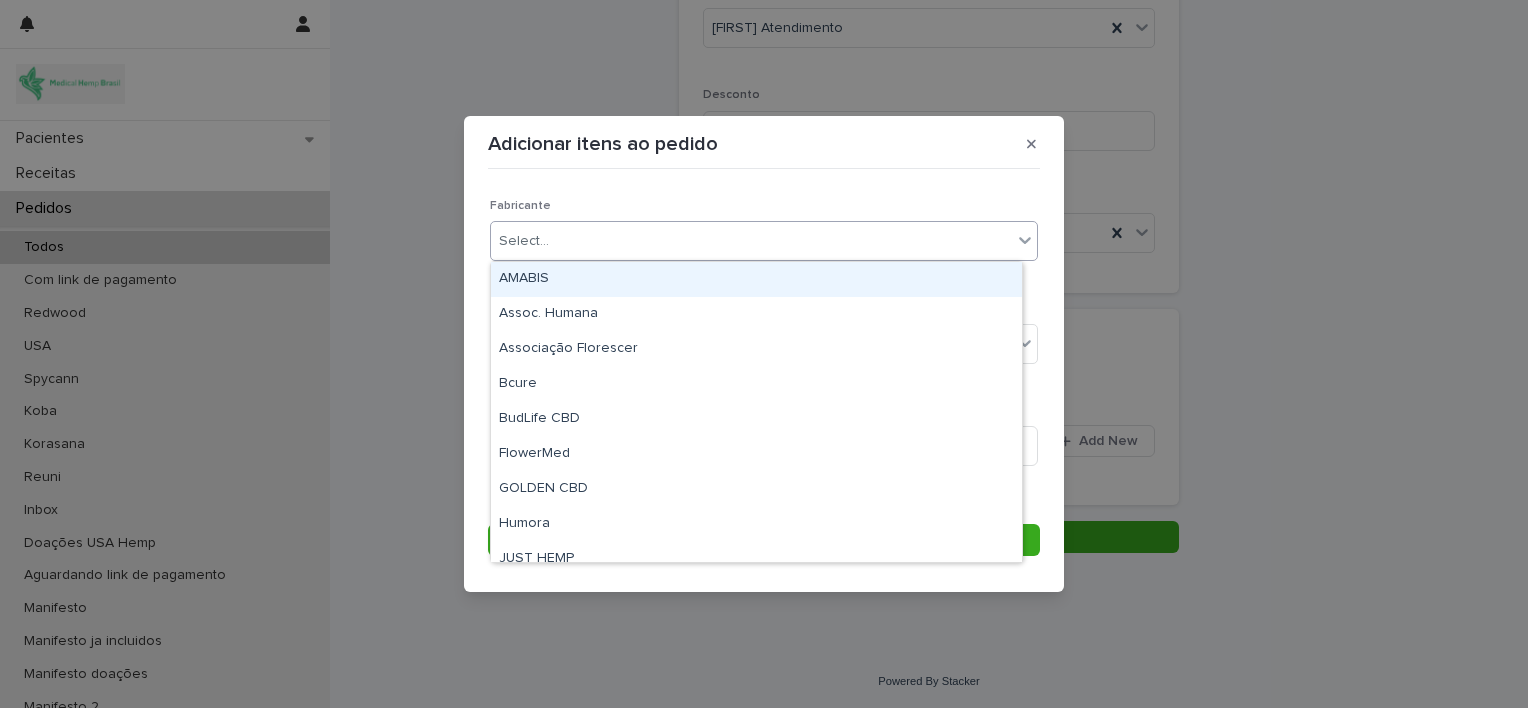 click on "Select..." at bounding box center [751, 241] 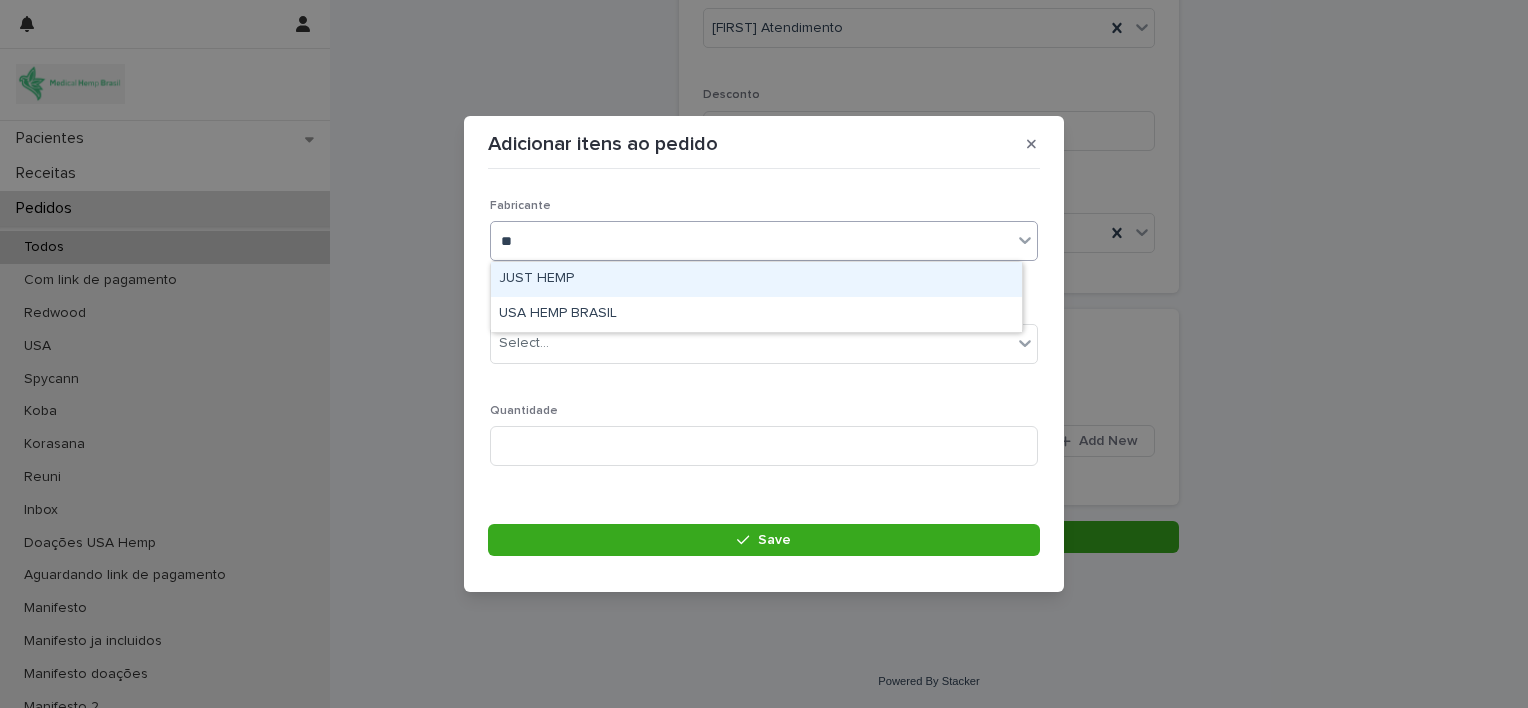 type on "***" 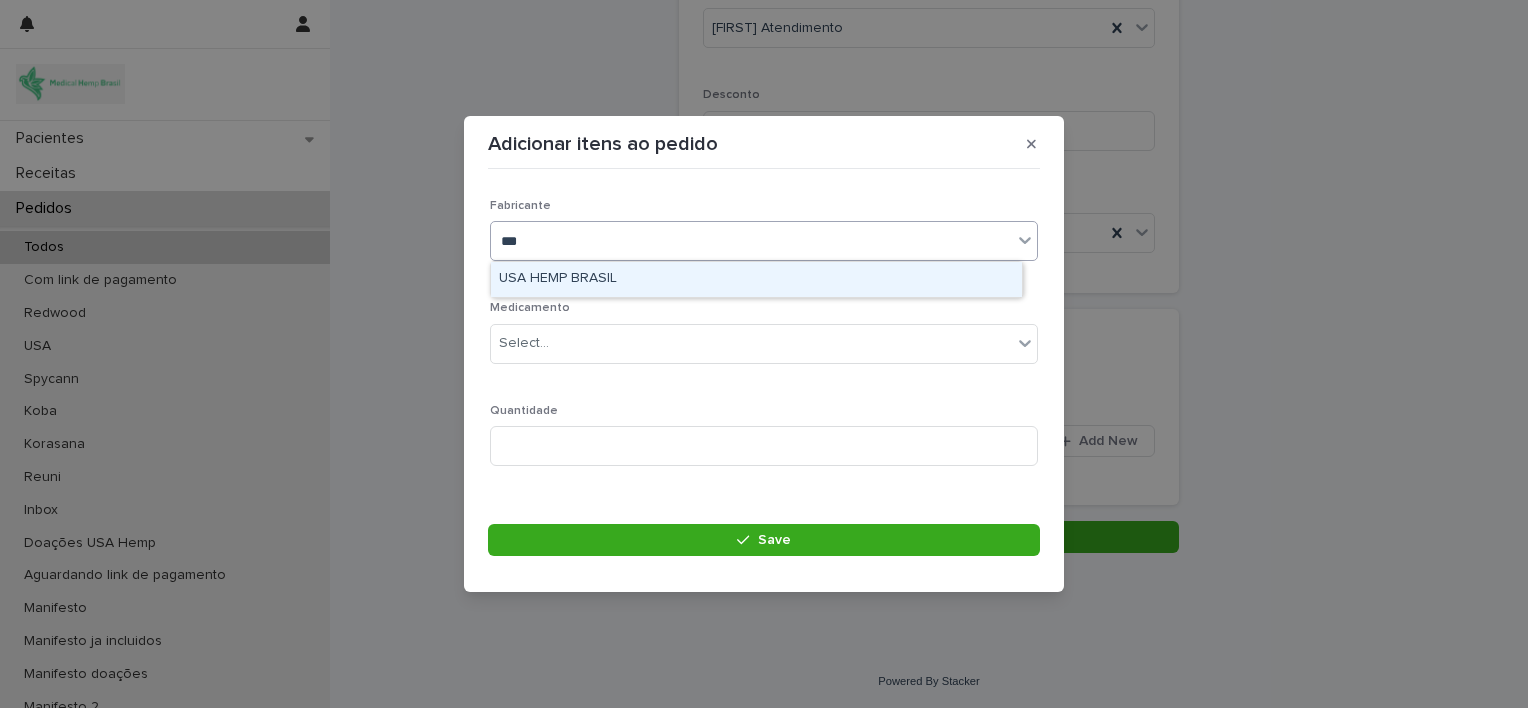 click on "USA HEMP BRASIL" at bounding box center [756, 279] 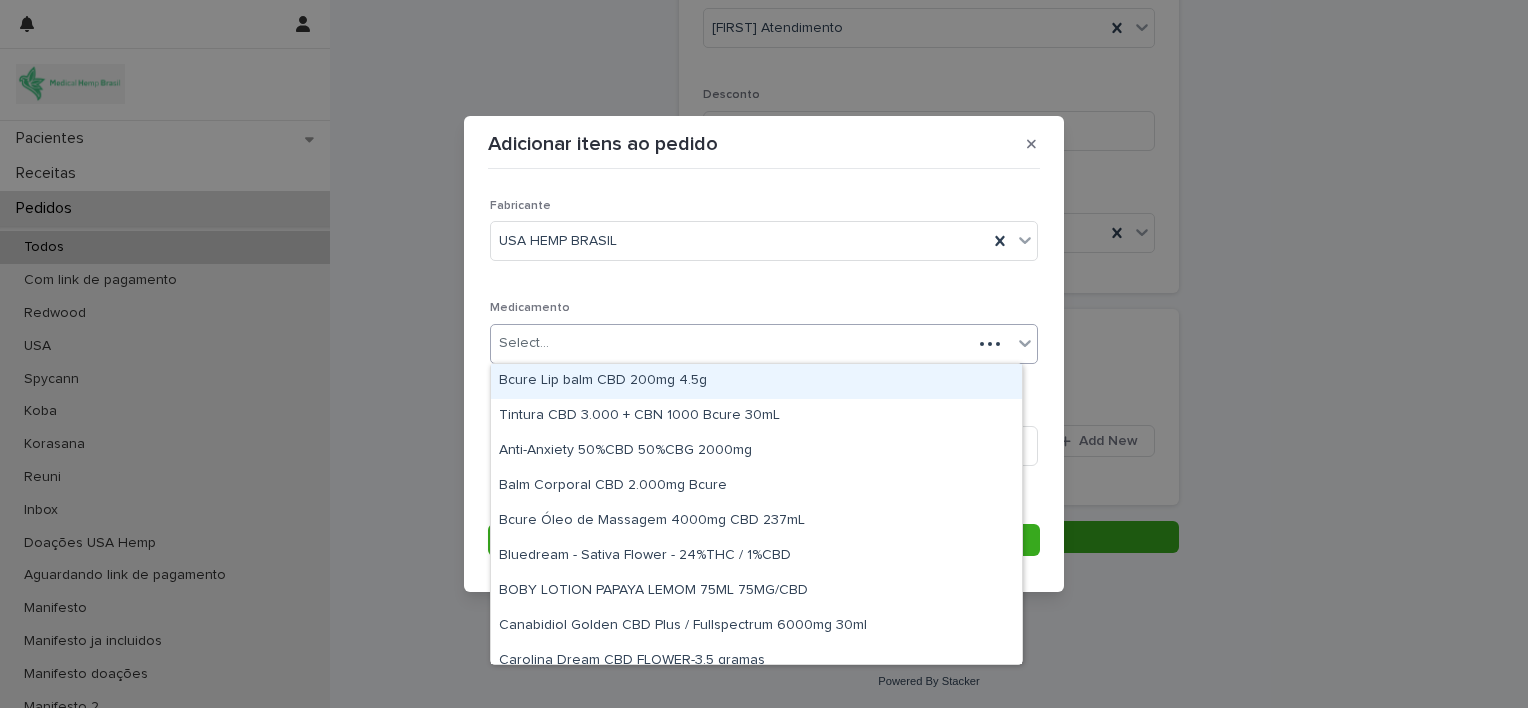 click on "Select..." at bounding box center (731, 343) 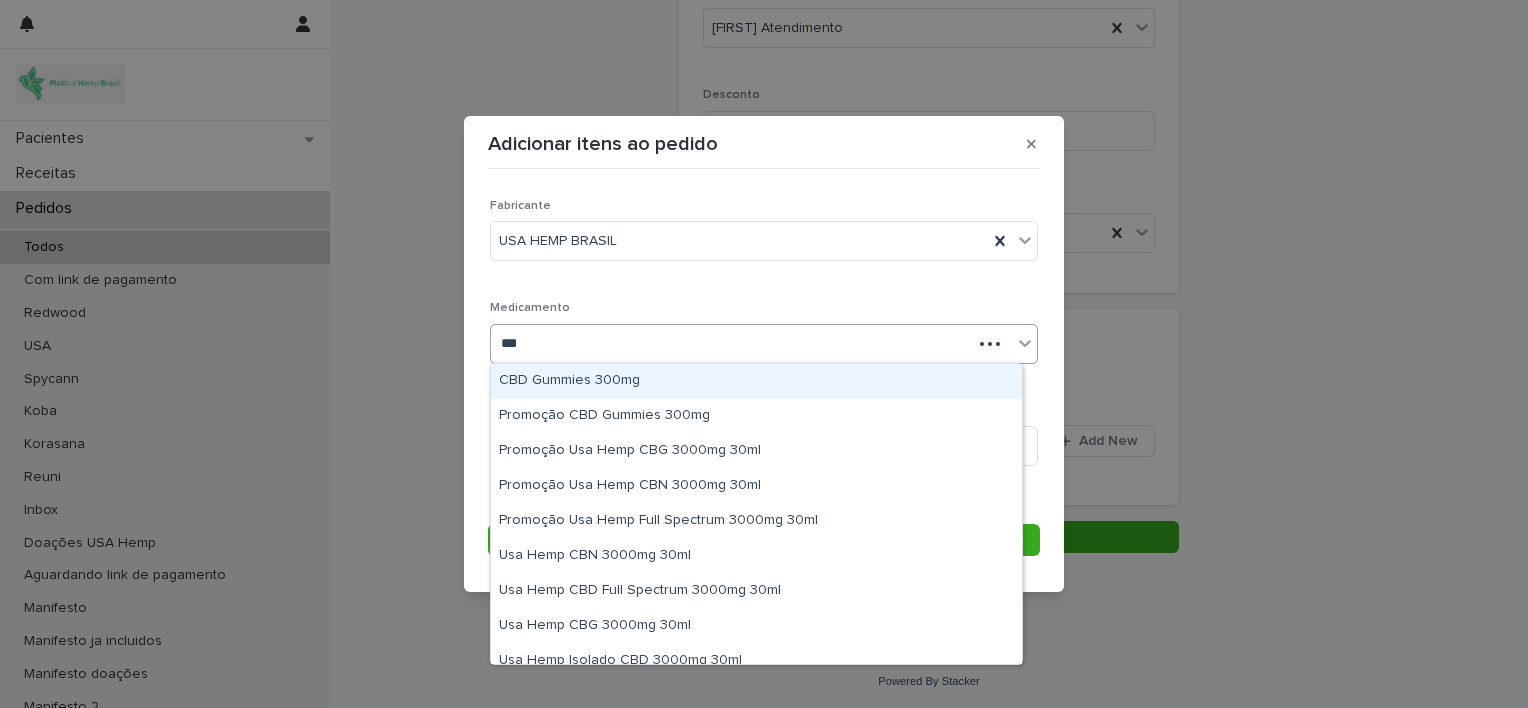 type on "****" 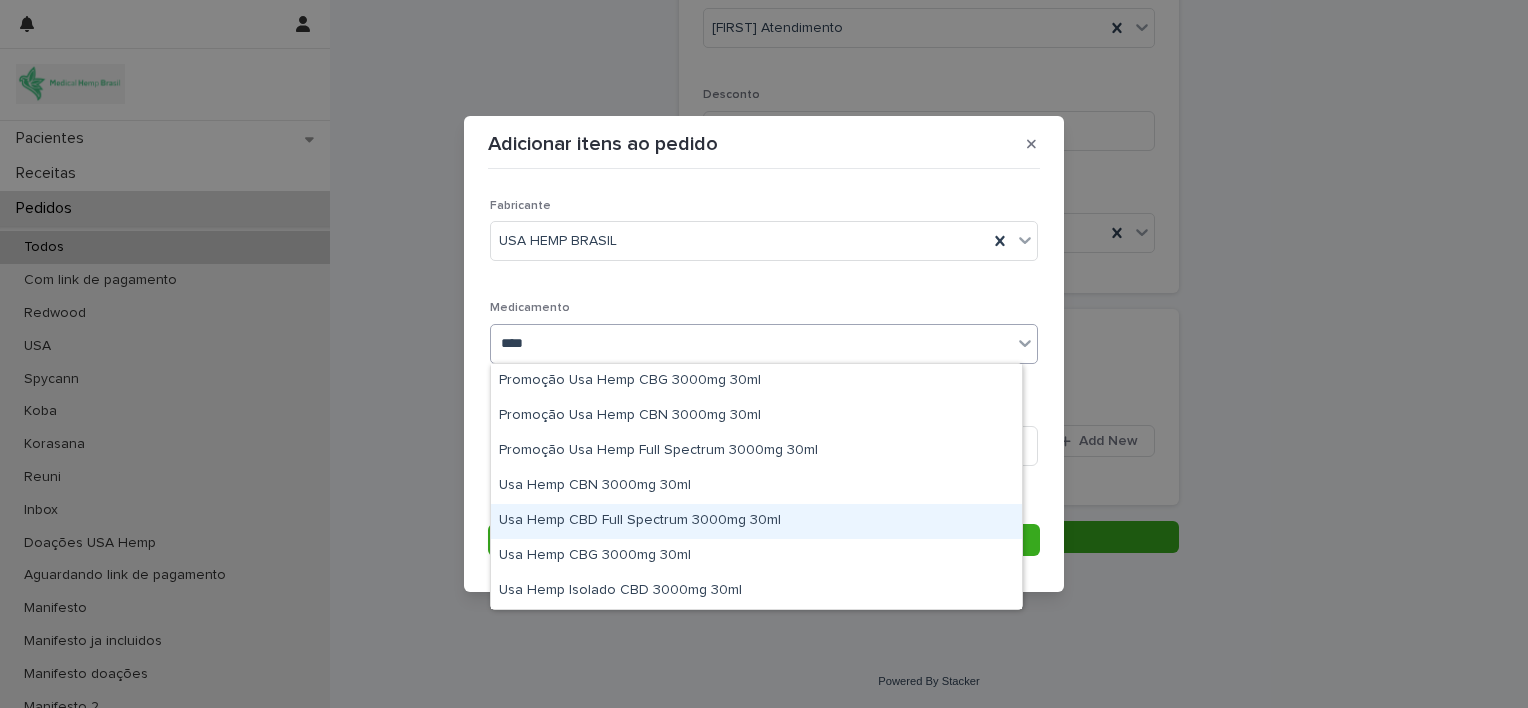 click on "Usa Hemp CBD Full Spectrum 3000mg 30ml" at bounding box center [756, 521] 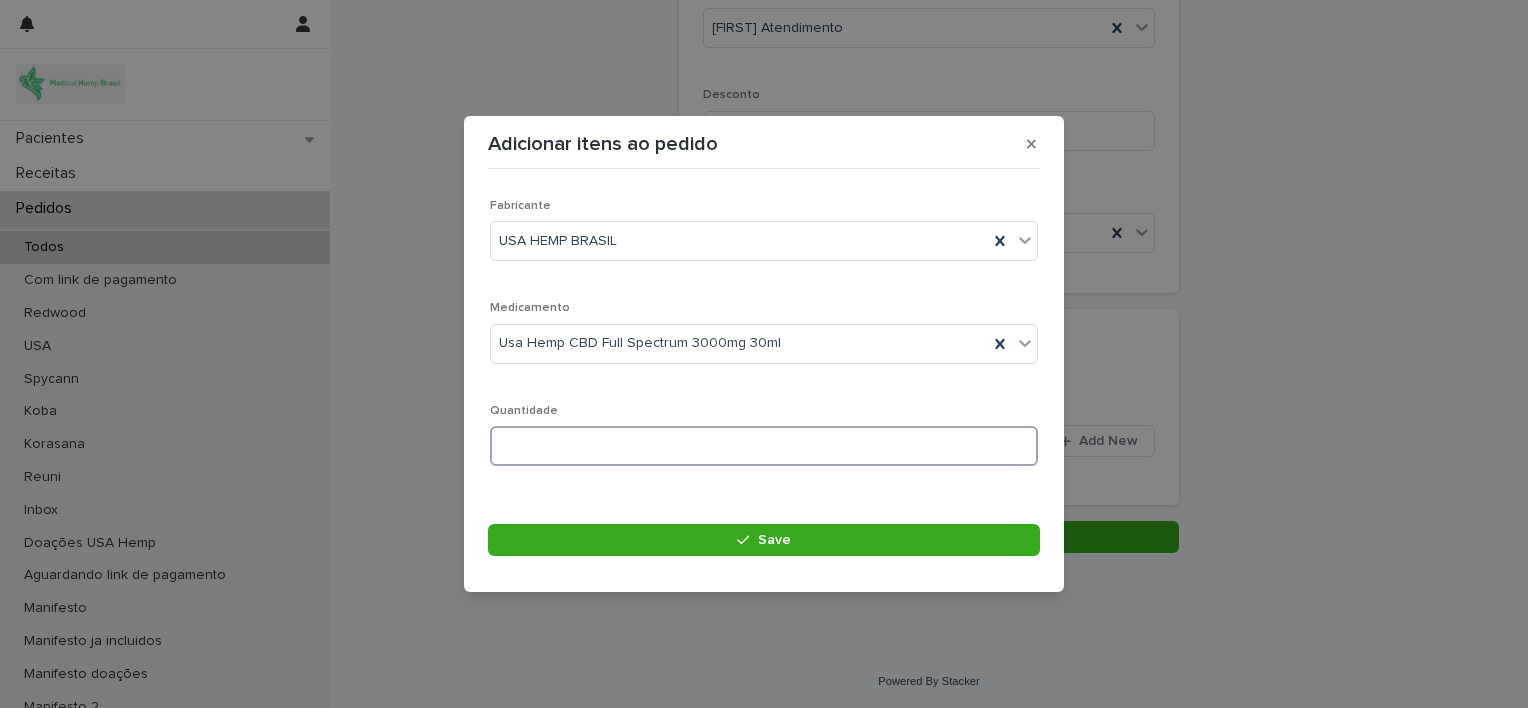 click at bounding box center (764, 446) 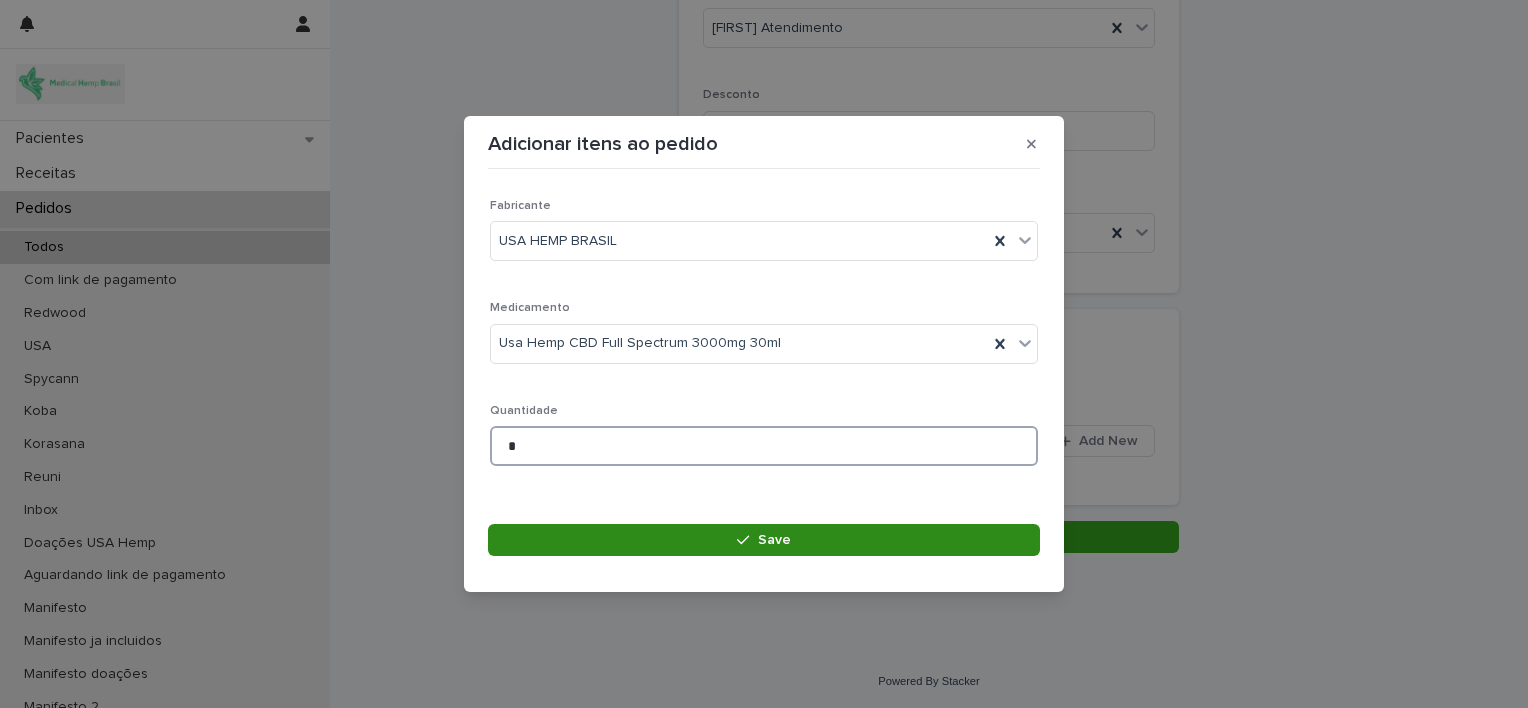 type on "*" 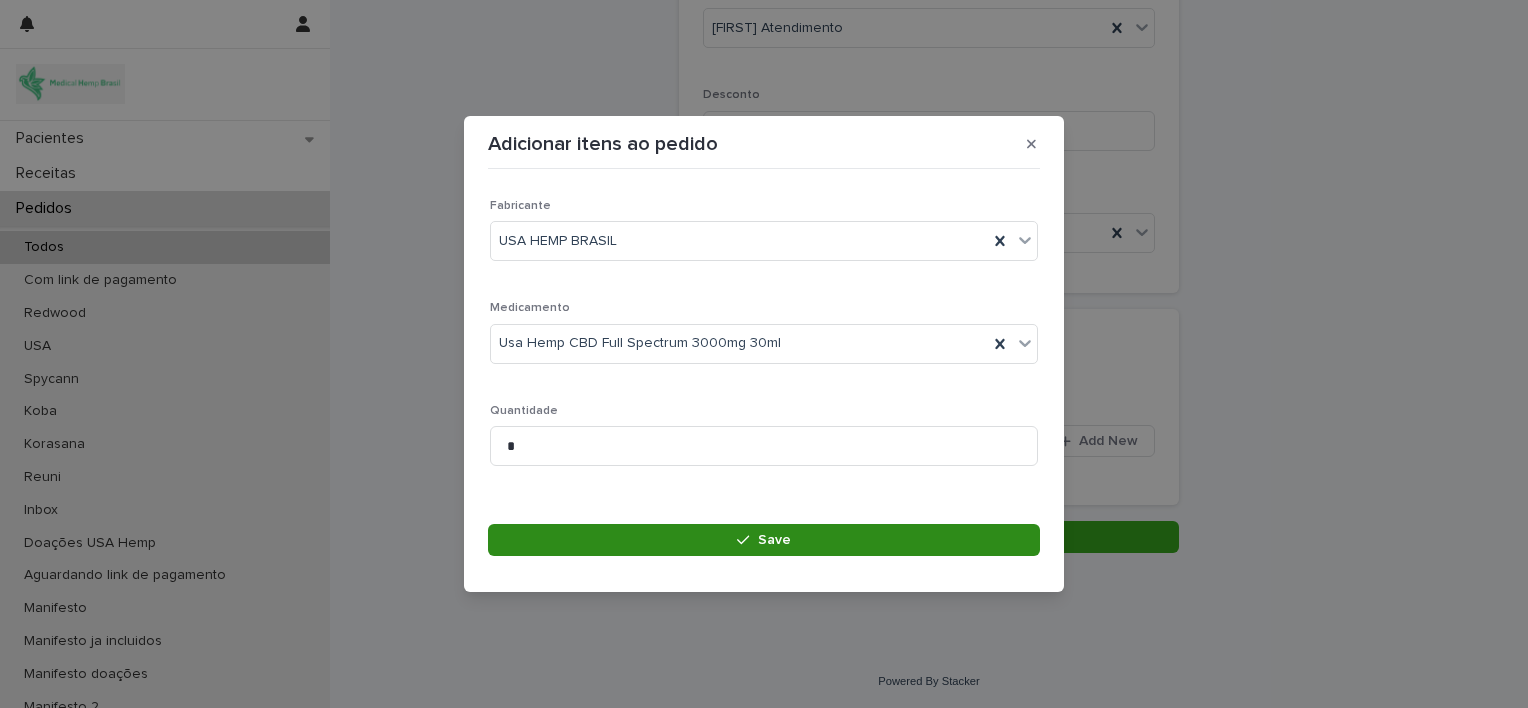 click on "Save" at bounding box center (764, 540) 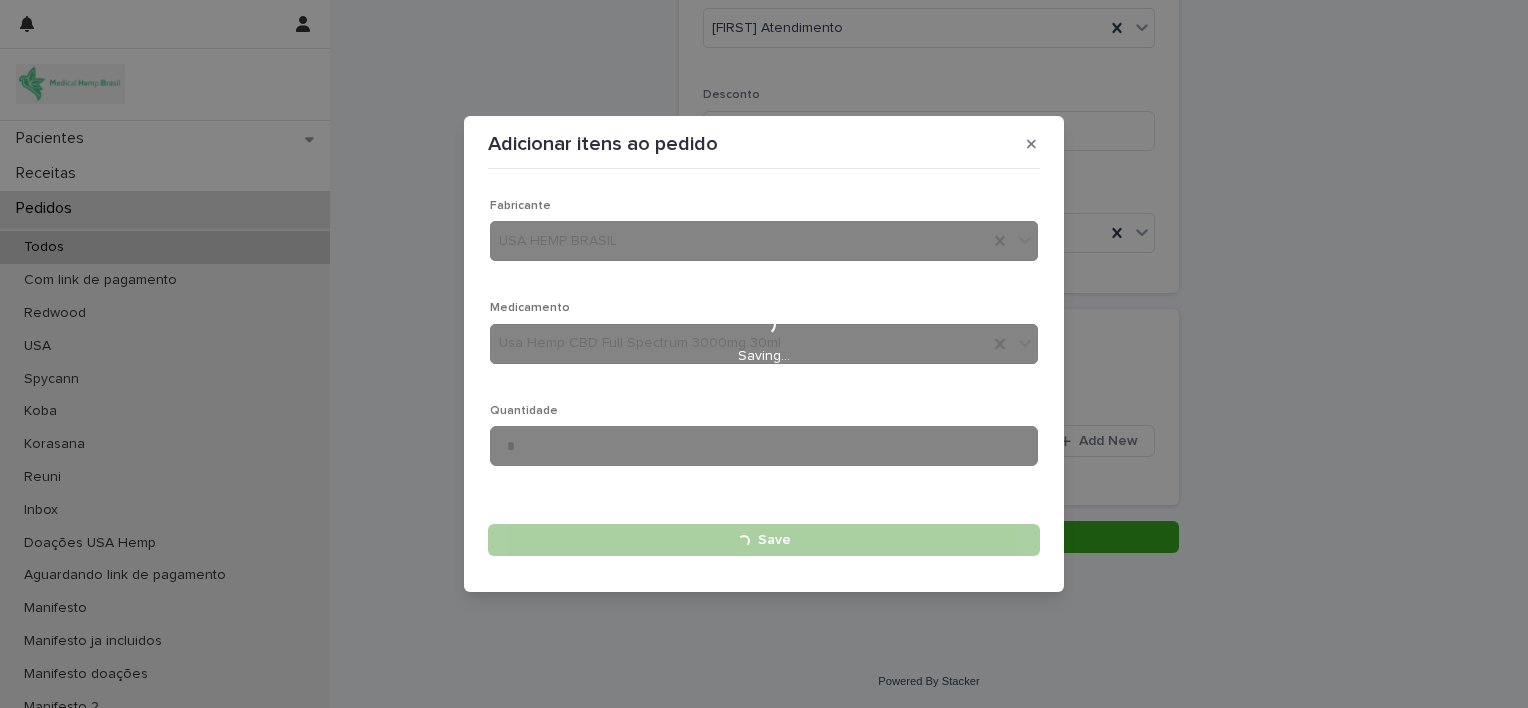 type 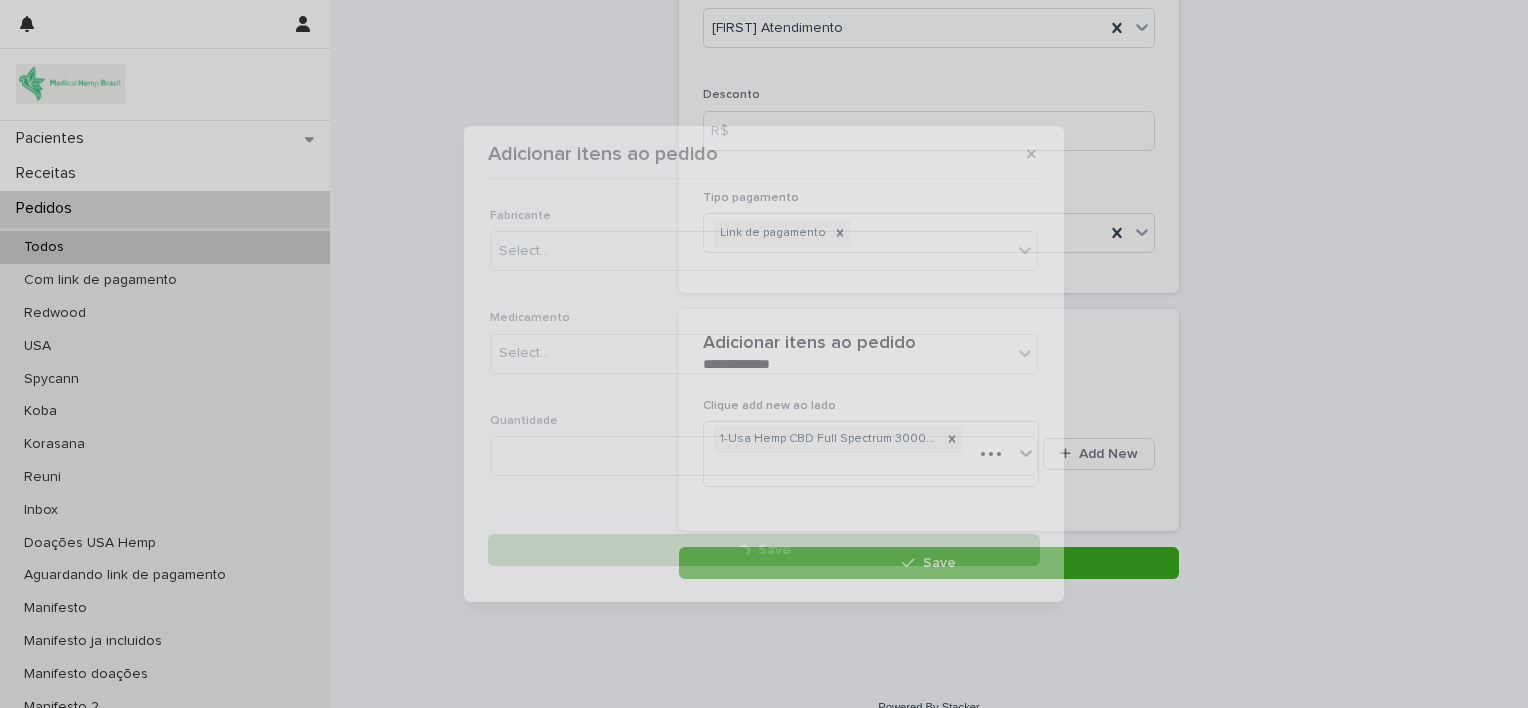 scroll, scrollTop: 268, scrollLeft: 0, axis: vertical 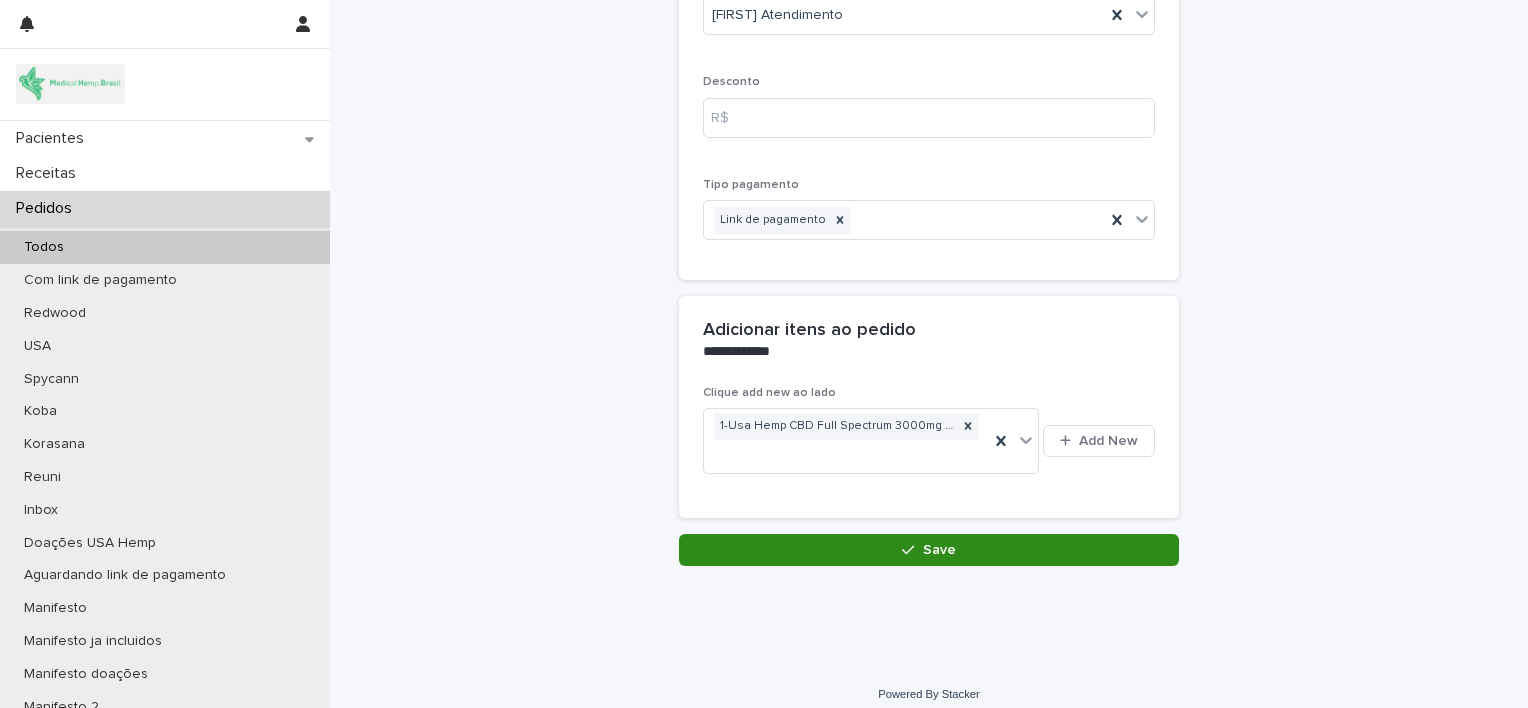 click on "Save" at bounding box center [929, 550] 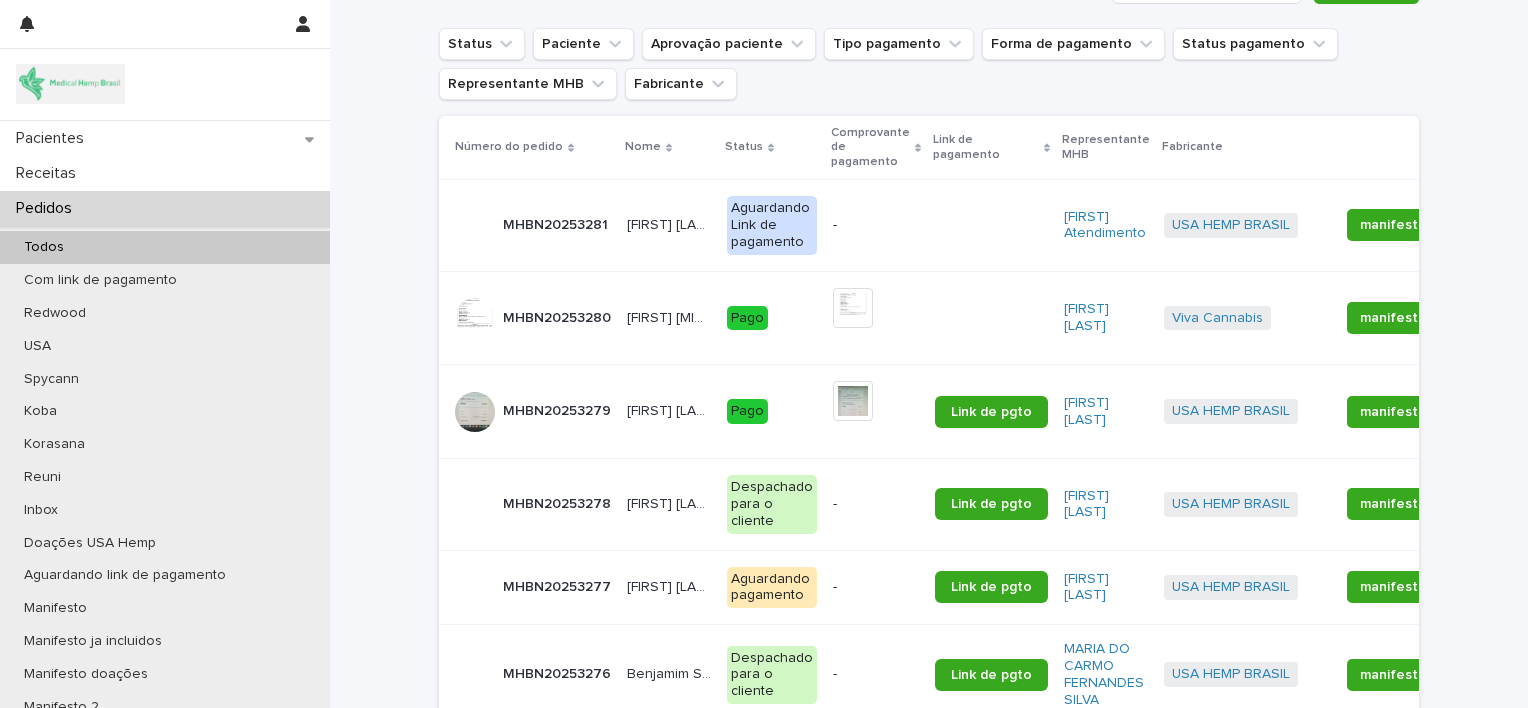 scroll, scrollTop: 0, scrollLeft: 0, axis: both 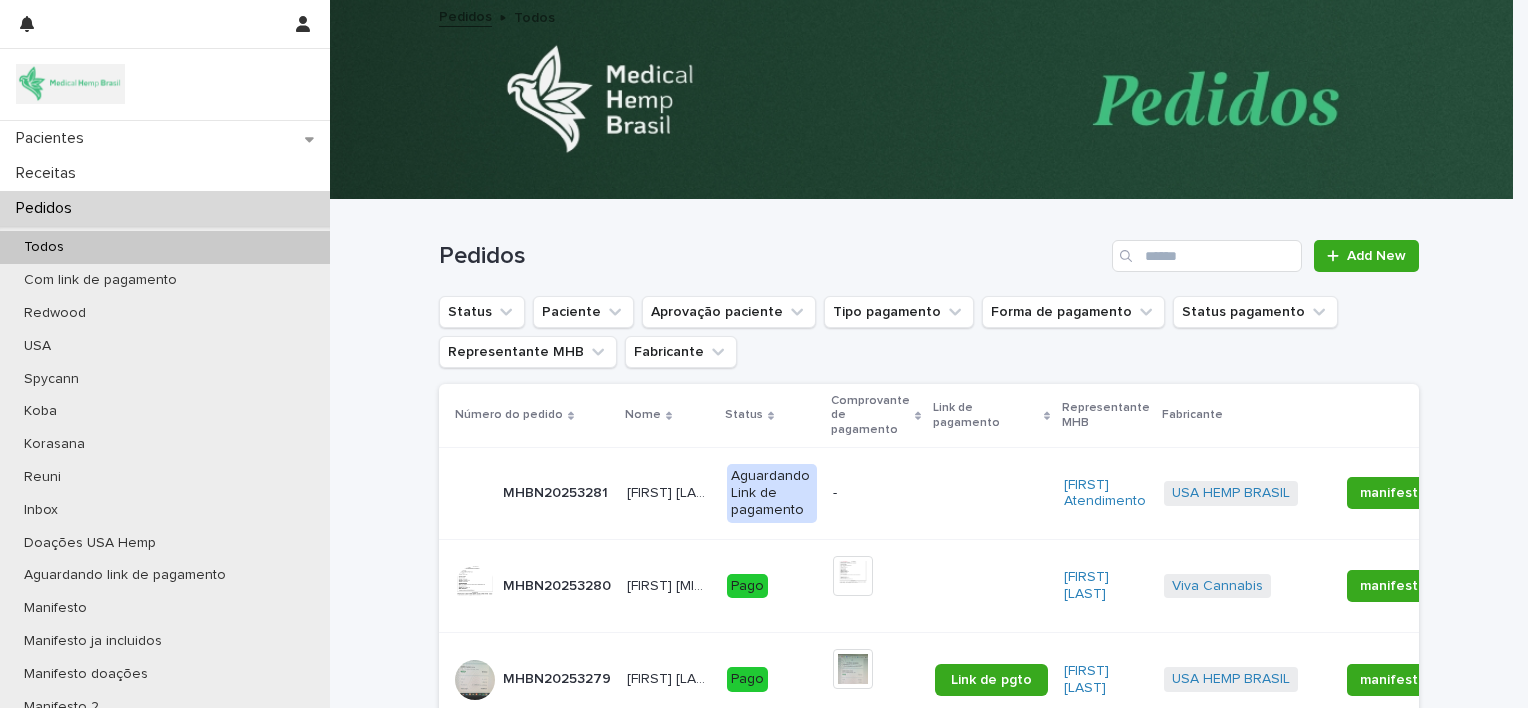 click on "[FIRST] [LAST]" at bounding box center [671, 491] 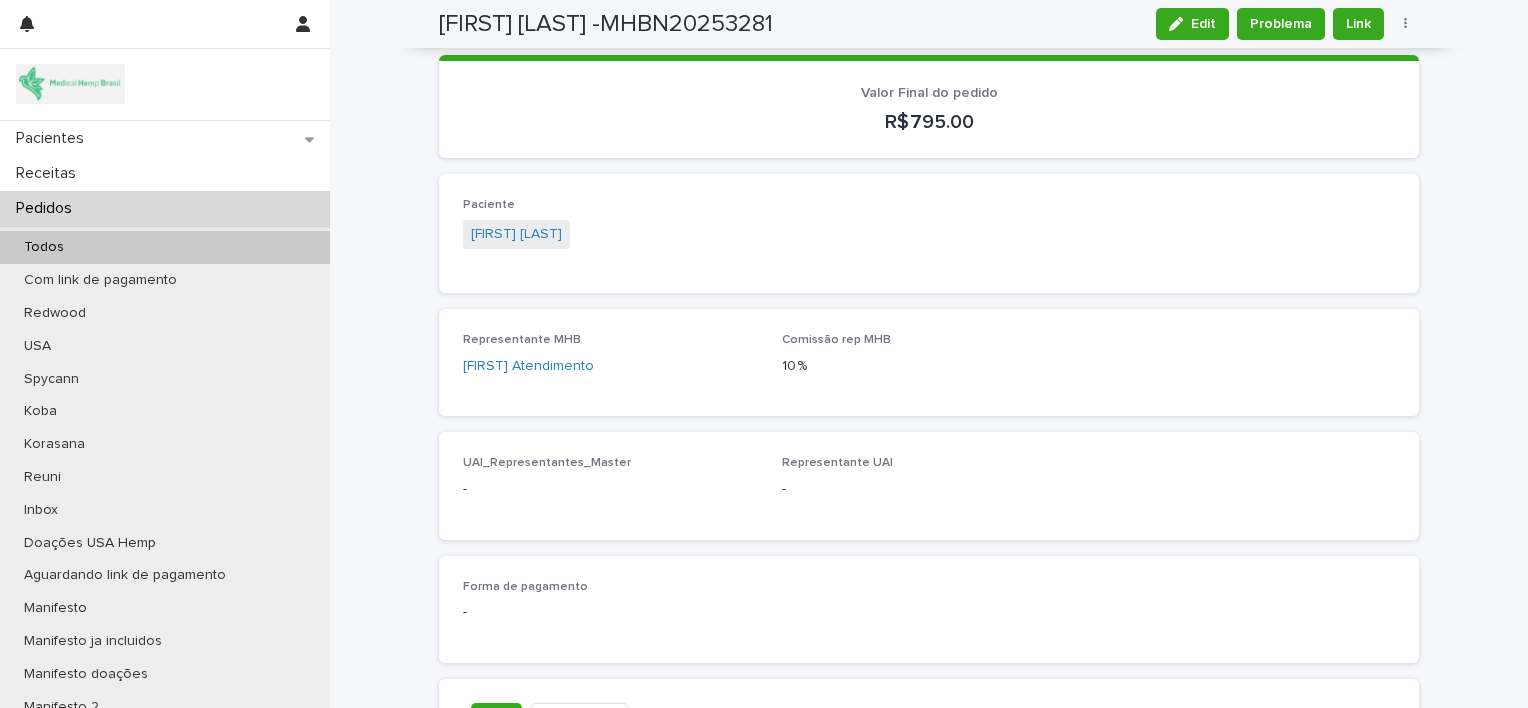 scroll, scrollTop: 648, scrollLeft: 0, axis: vertical 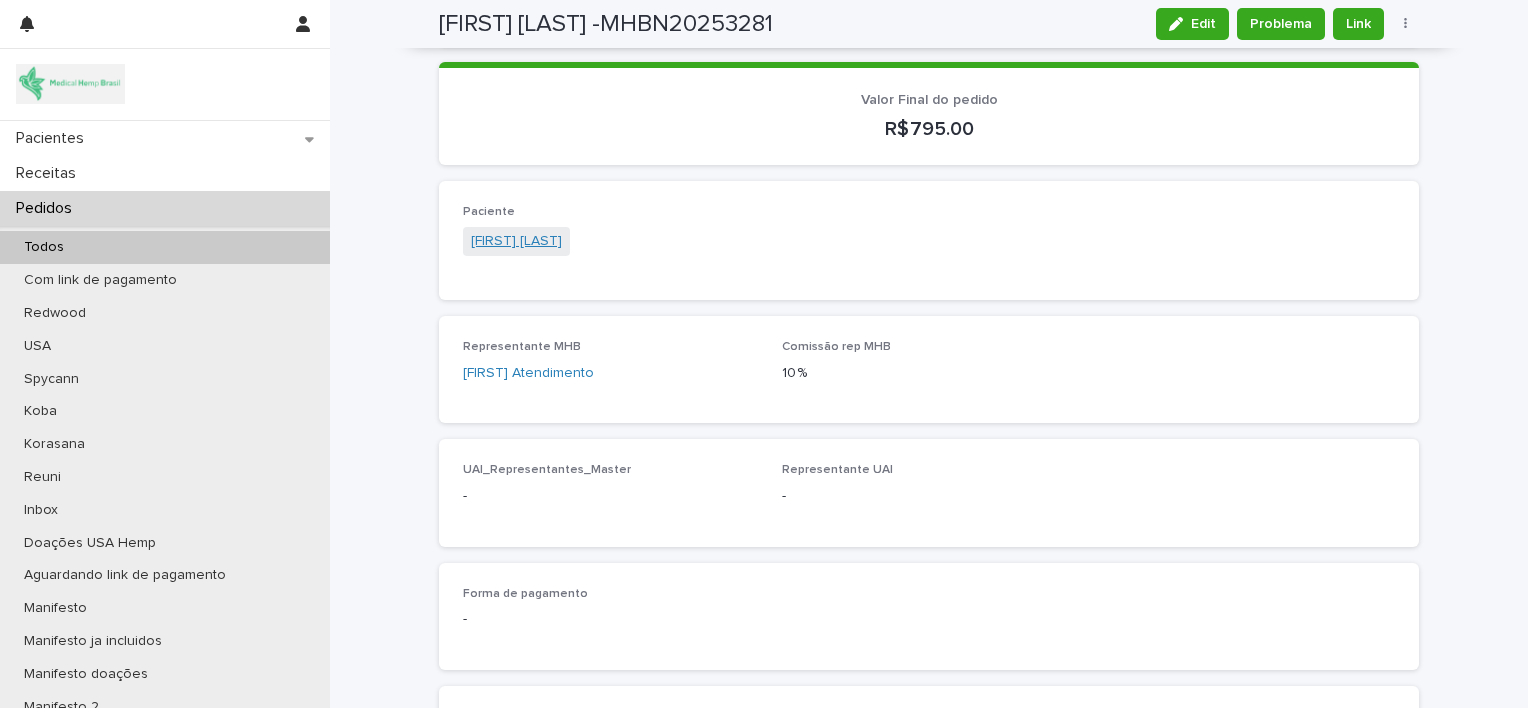 click on "[FIRST] [LAST]" at bounding box center (516, 241) 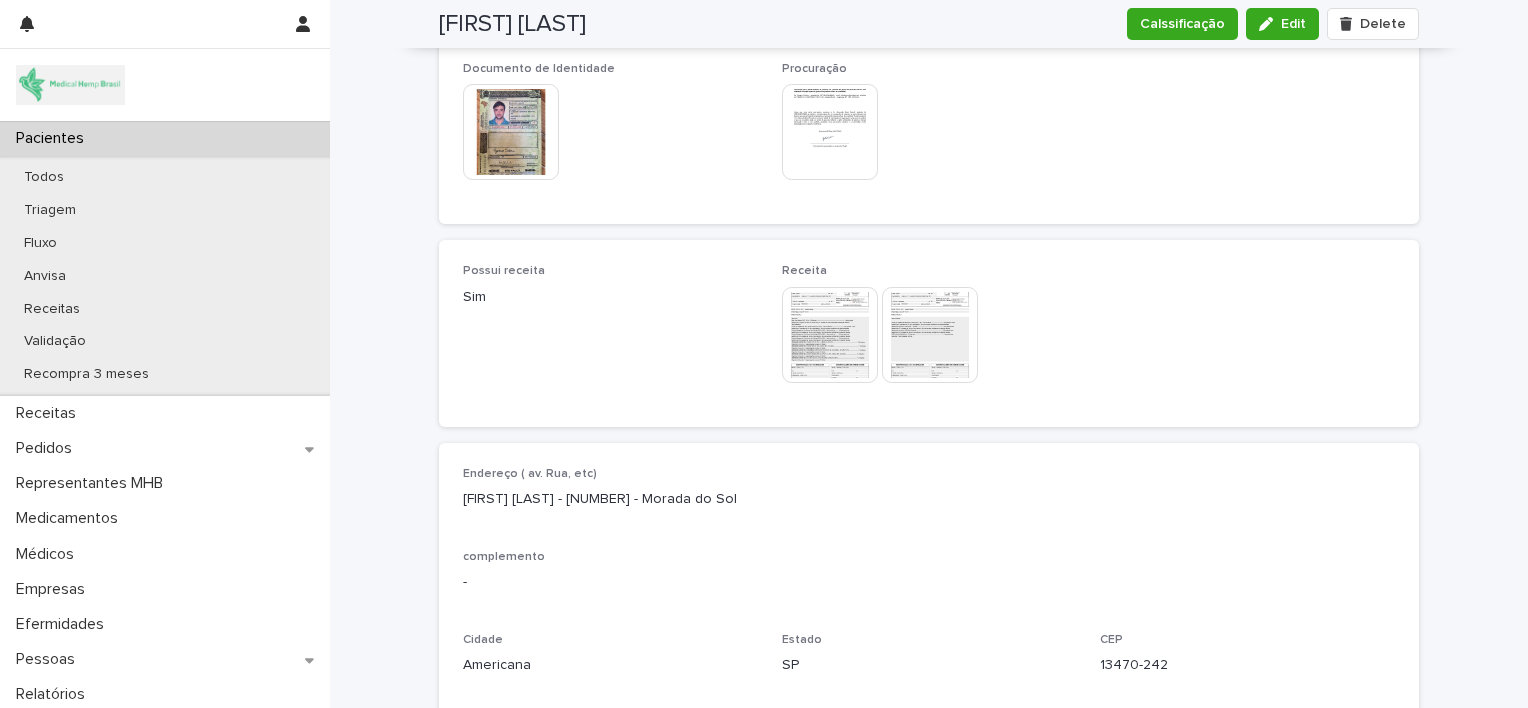 scroll, scrollTop: 1182, scrollLeft: 0, axis: vertical 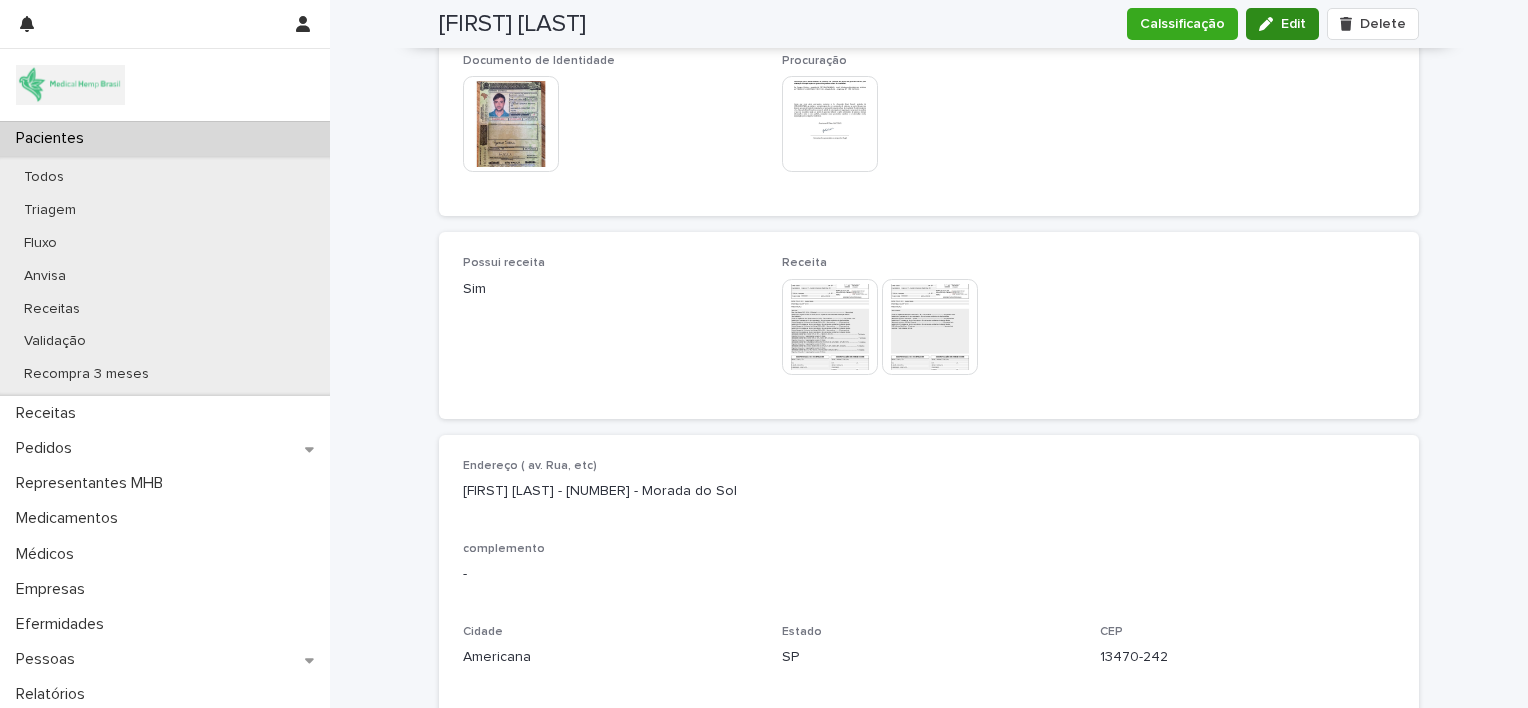 click on "Edit" at bounding box center [1282, 24] 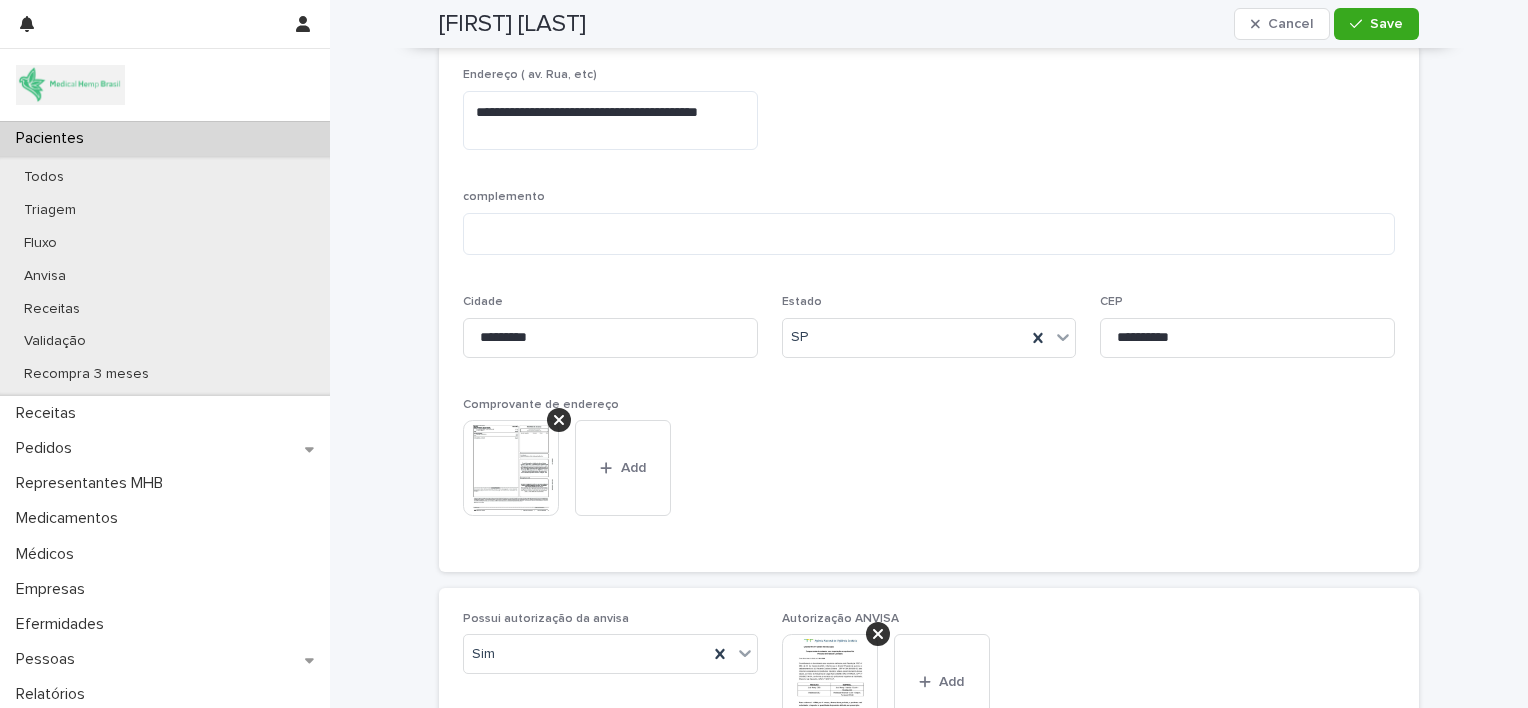 scroll, scrollTop: 1792, scrollLeft: 0, axis: vertical 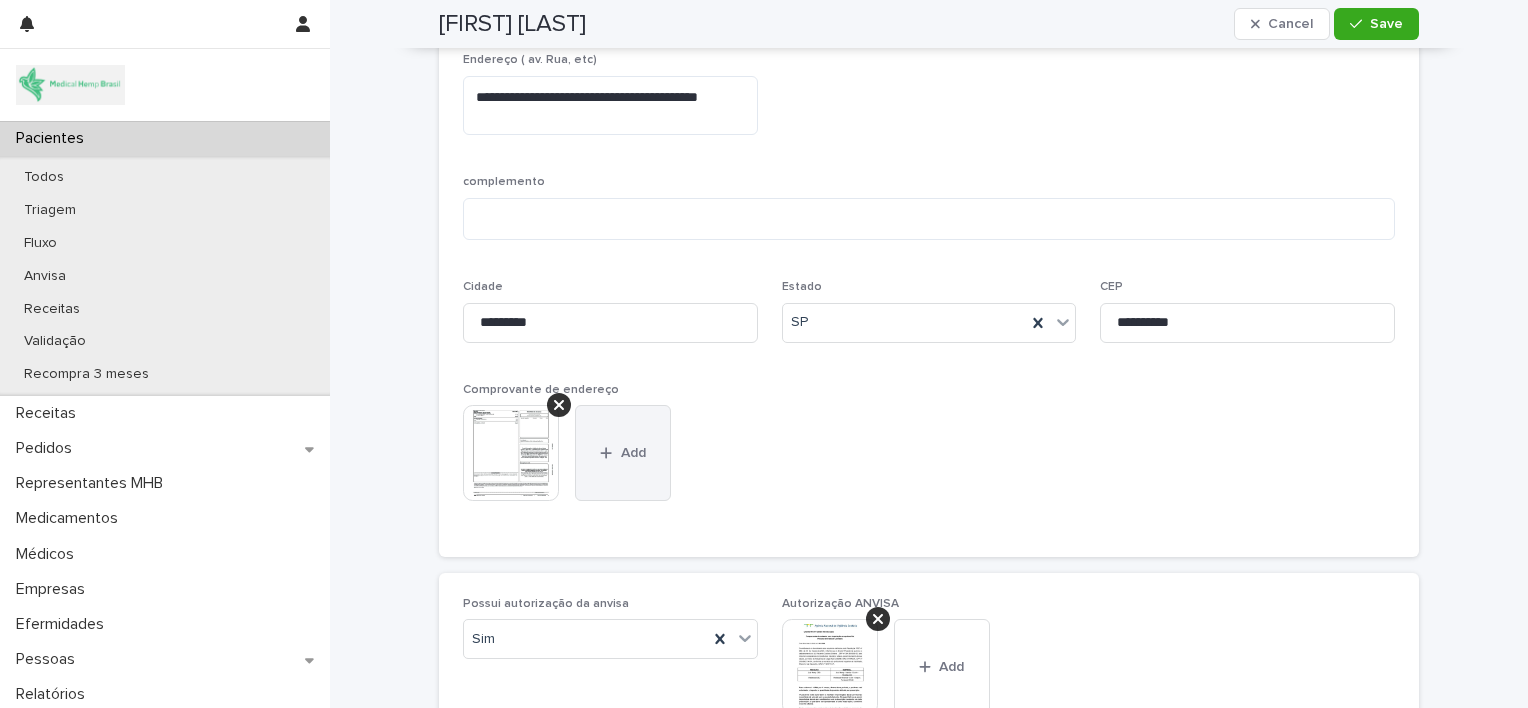 click on "Add" at bounding box center [633, 453] 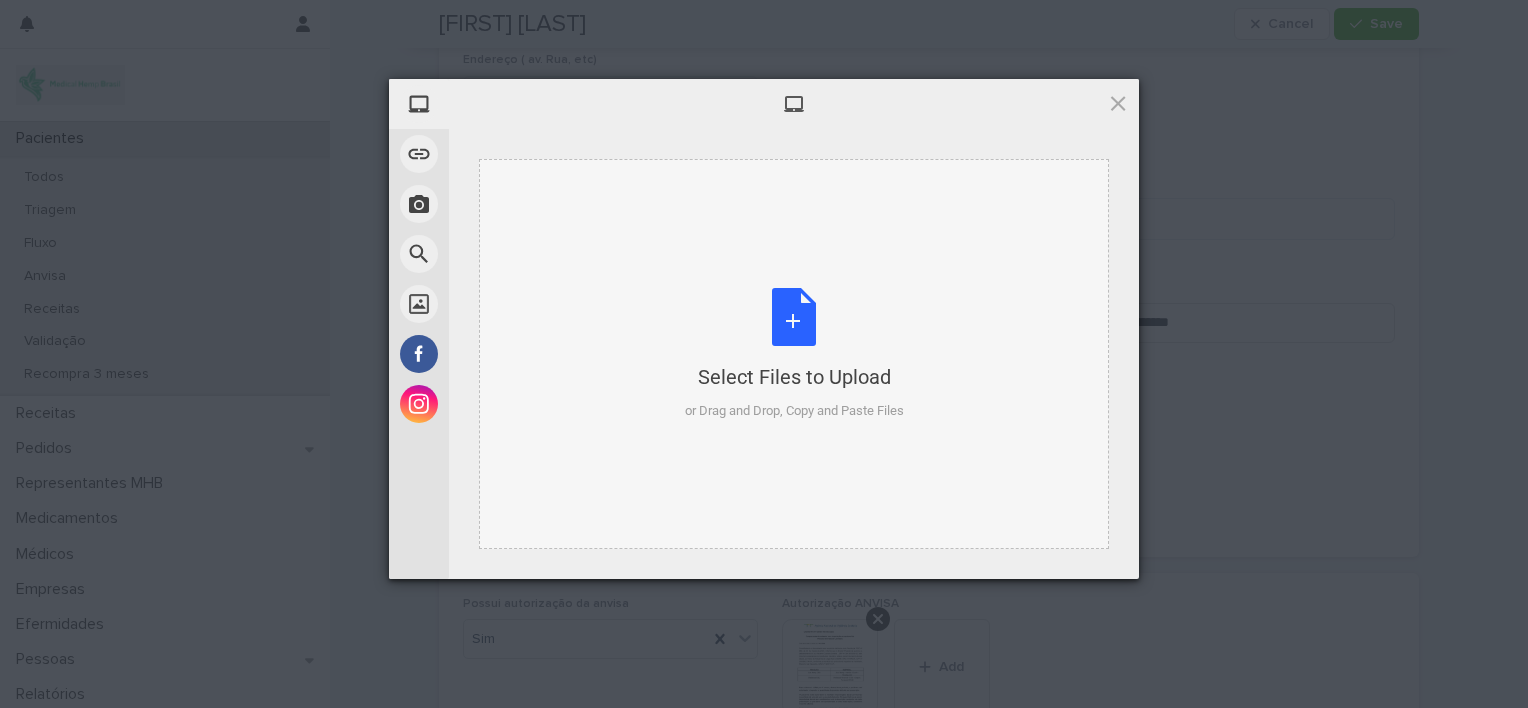 click on "Select Files to Upload
or Drag and Drop, Copy and Paste Files" at bounding box center (794, 354) 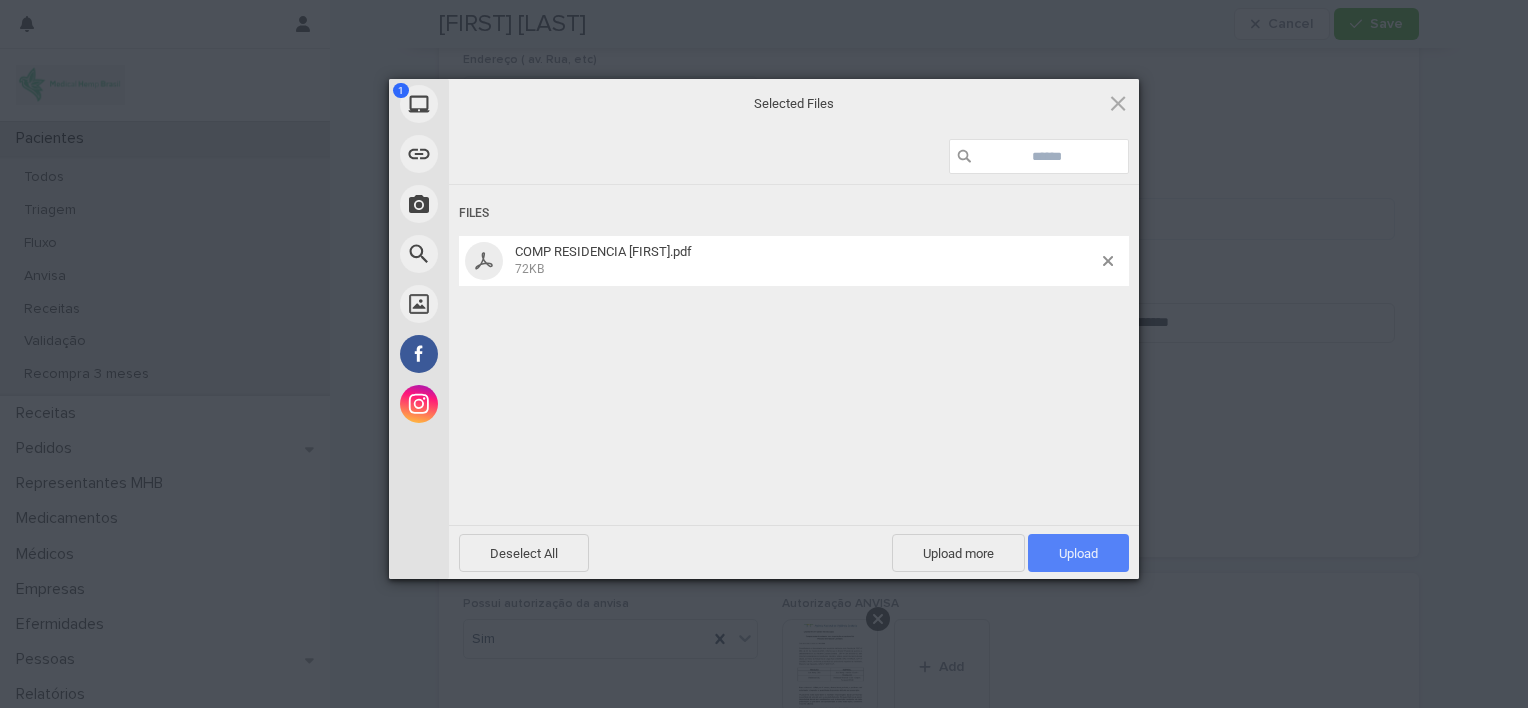 click on "Upload
1" at bounding box center (1078, 553) 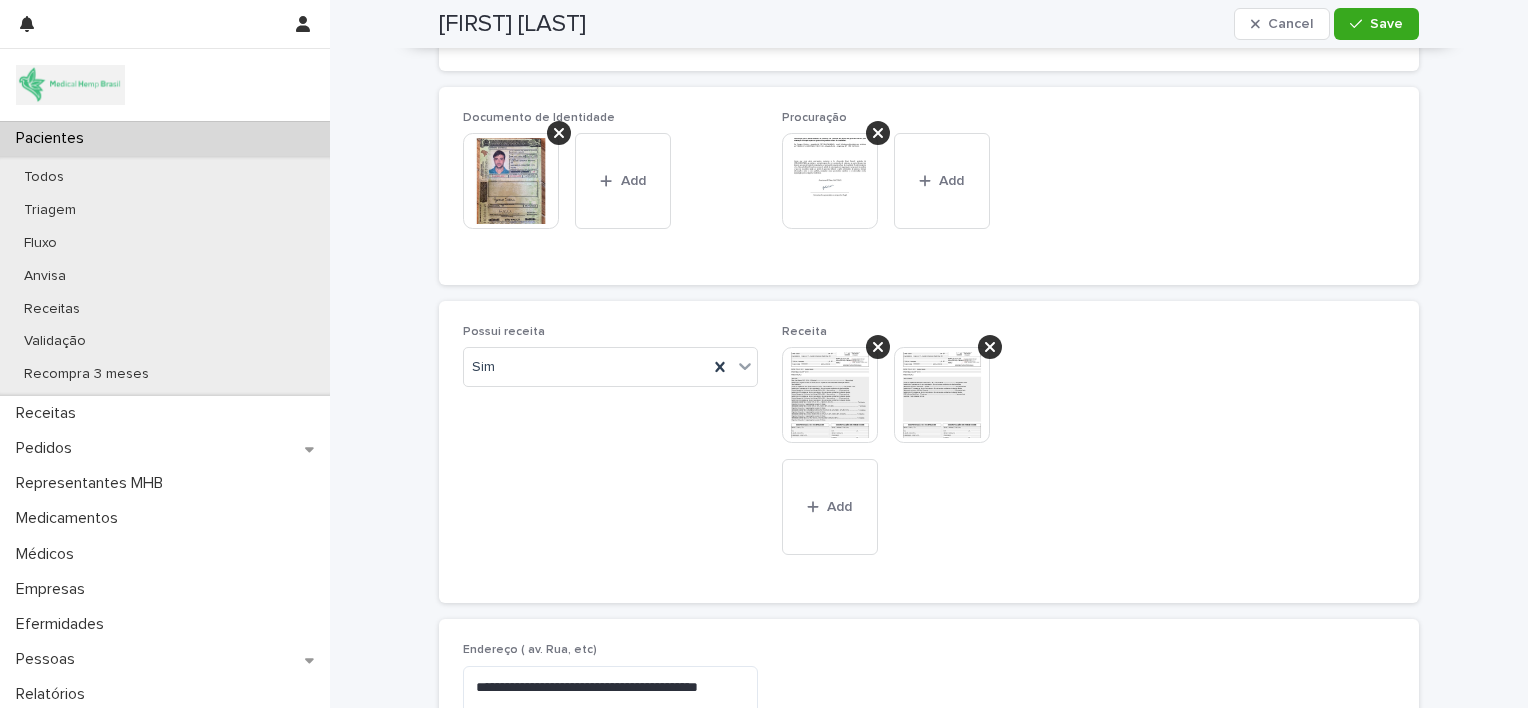 scroll, scrollTop: 1140, scrollLeft: 0, axis: vertical 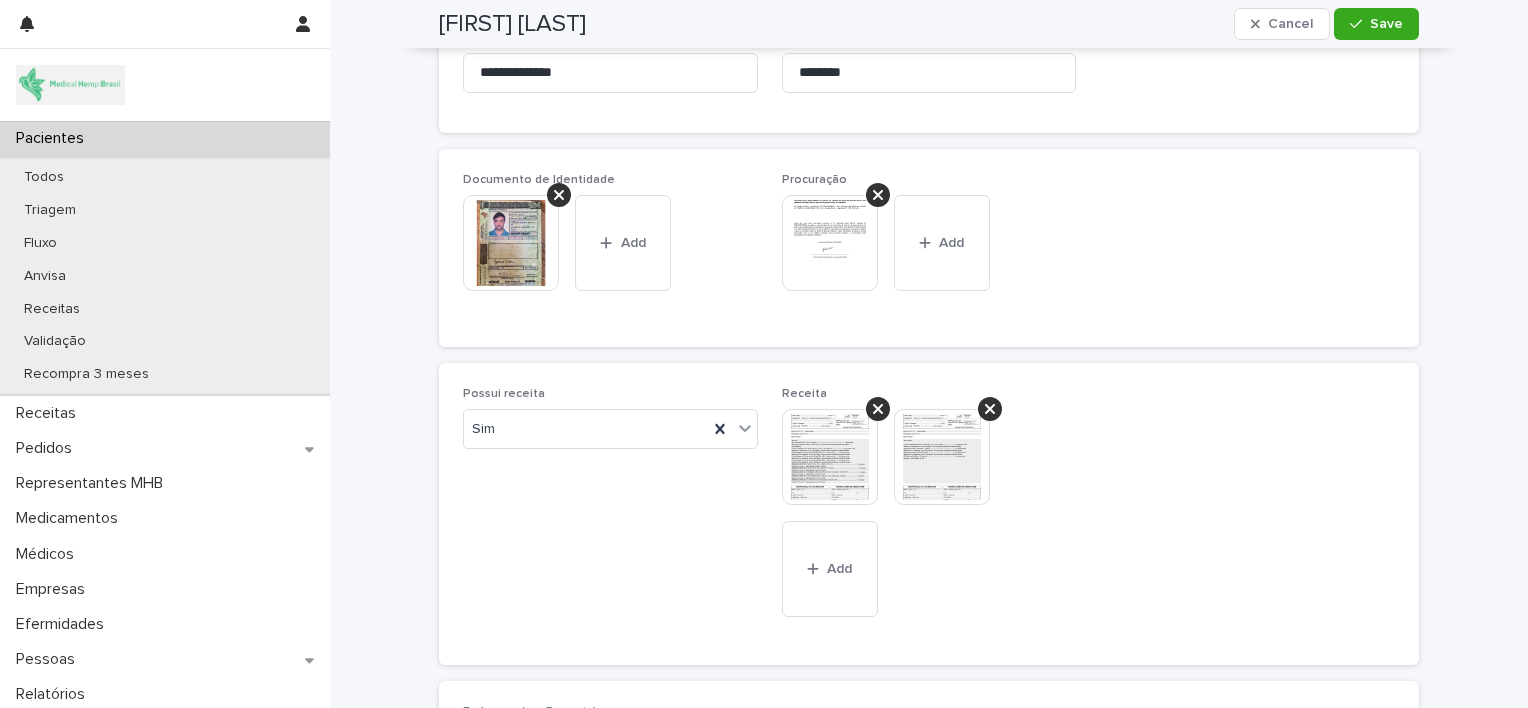 click at bounding box center [830, 243] 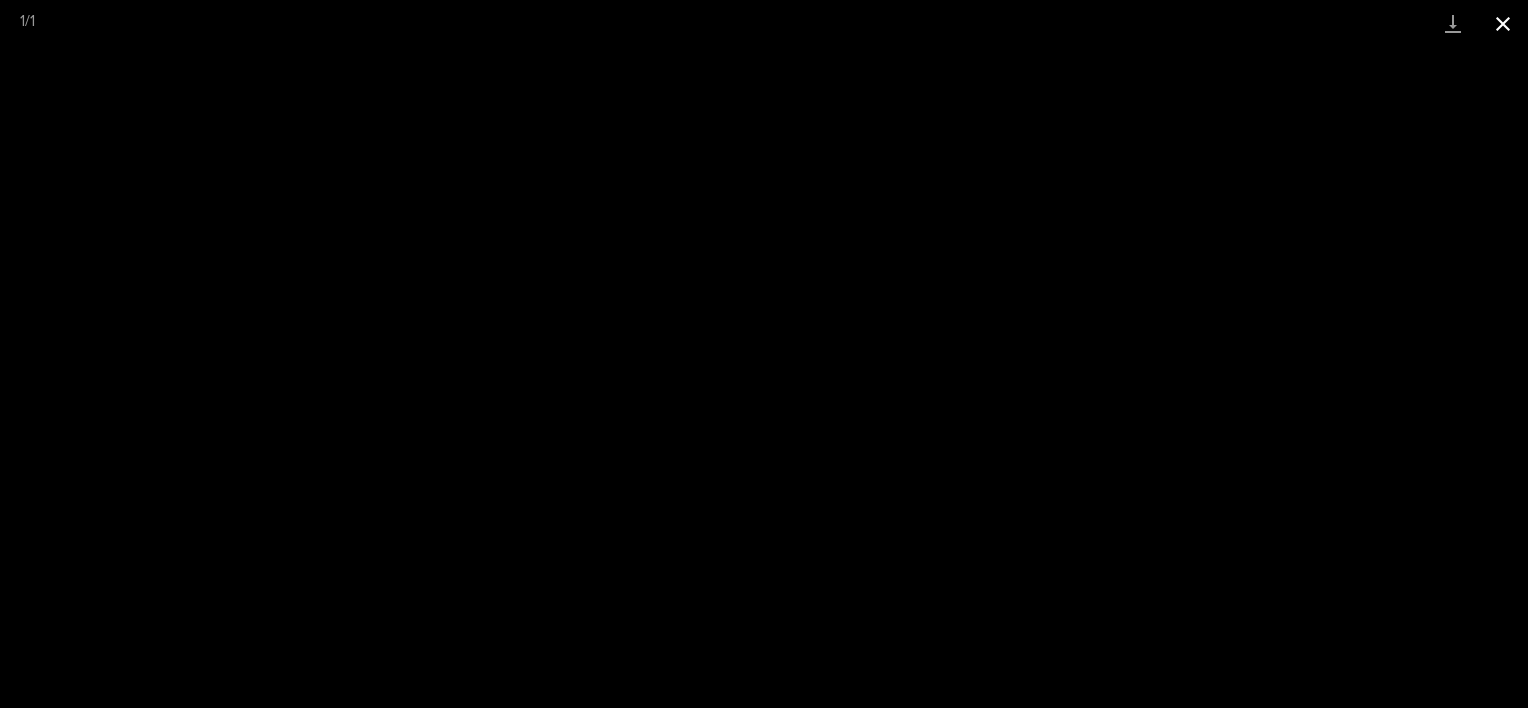 click at bounding box center [1503, 23] 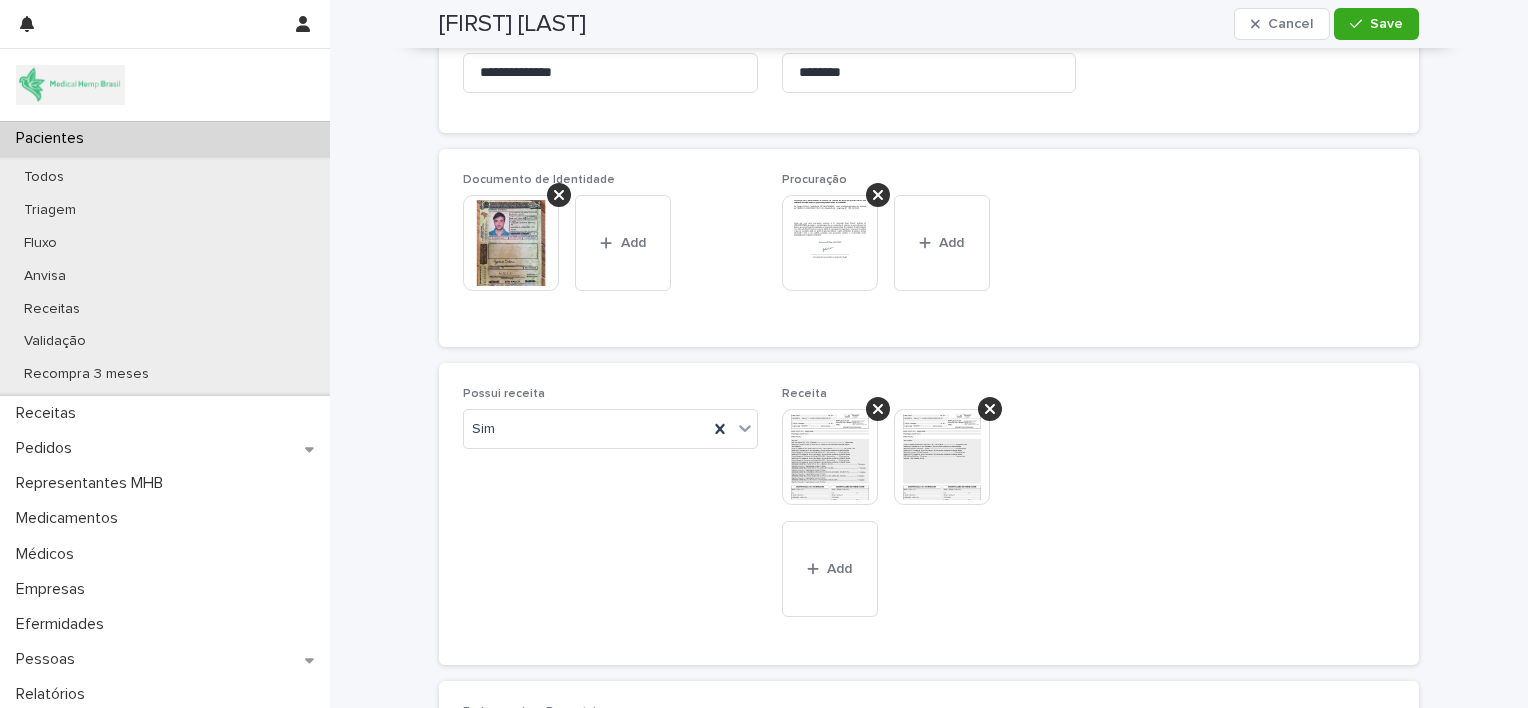 click at bounding box center (511, 243) 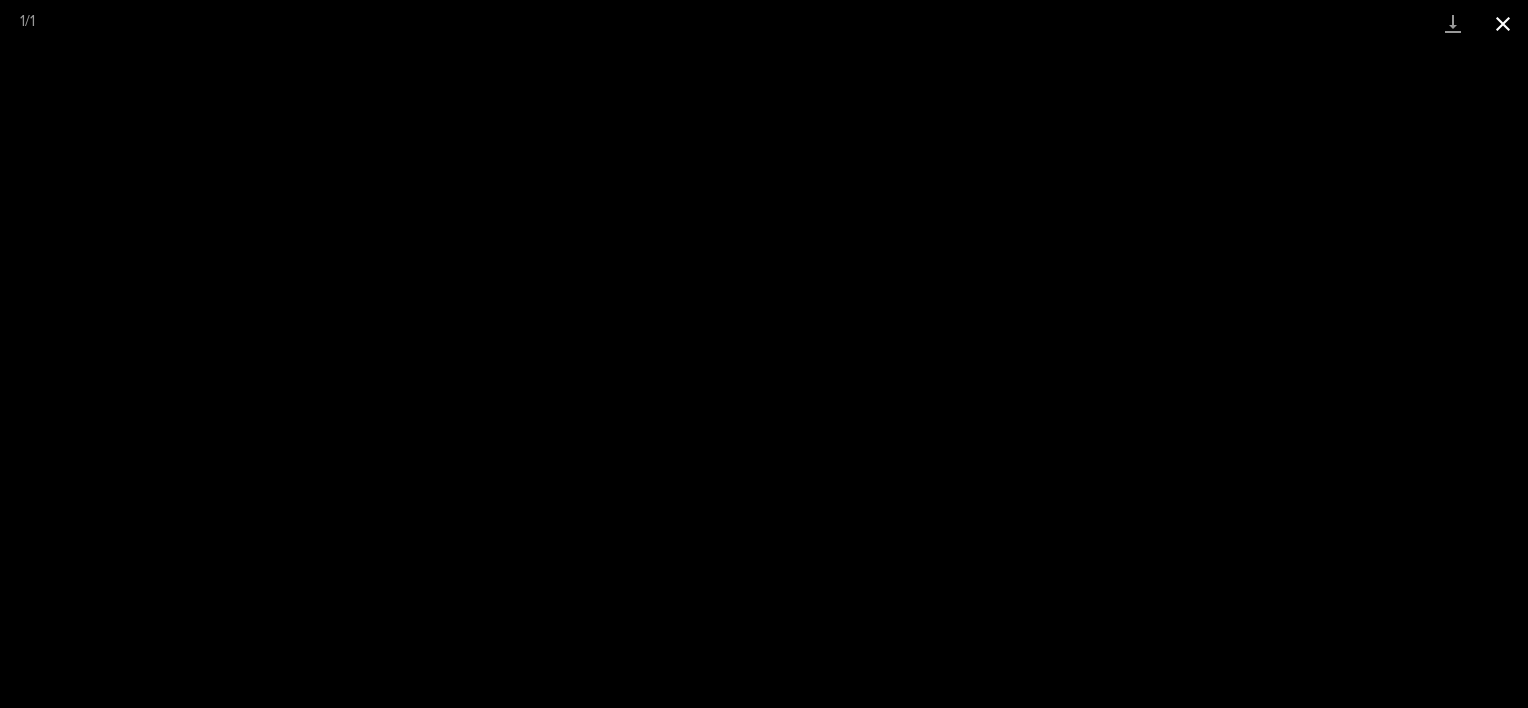 click at bounding box center (1503, 23) 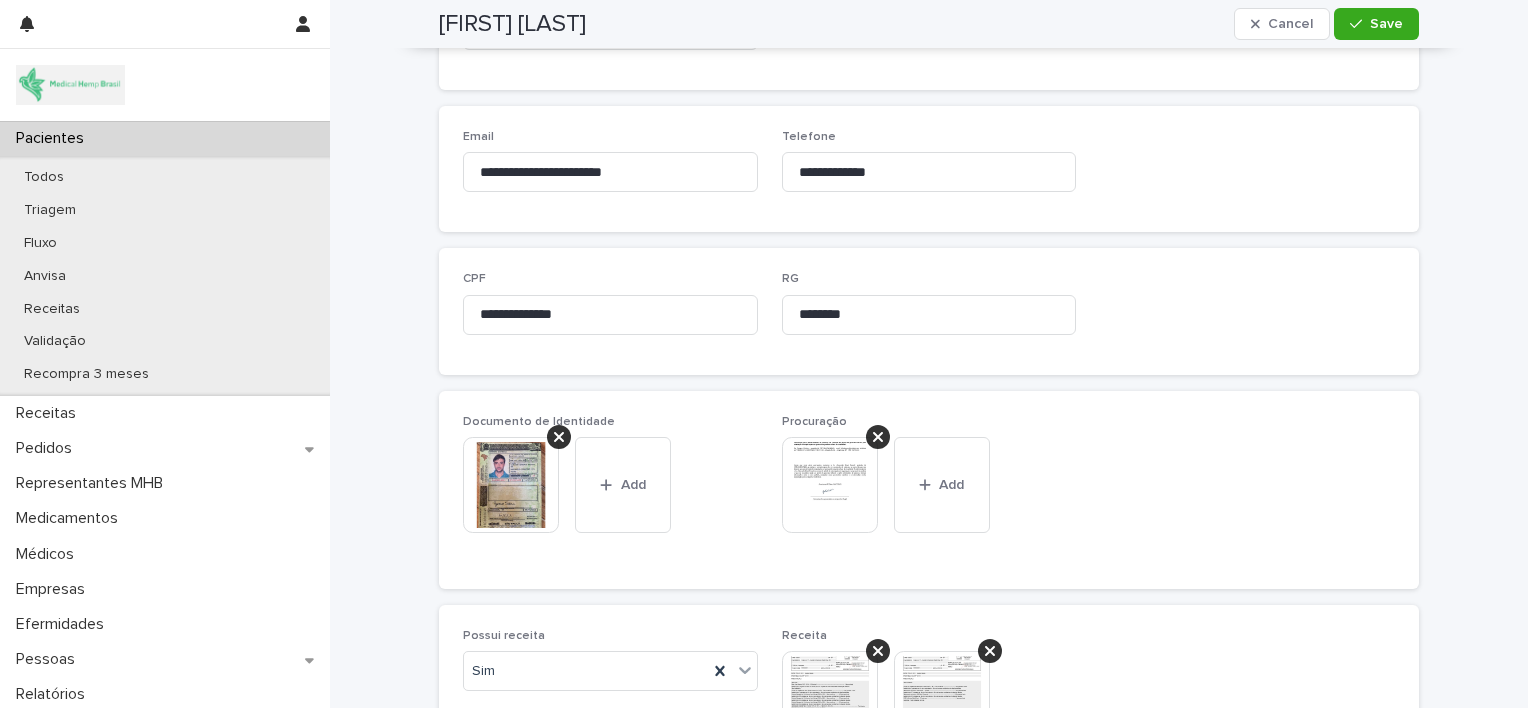 scroll, scrollTop: 820, scrollLeft: 0, axis: vertical 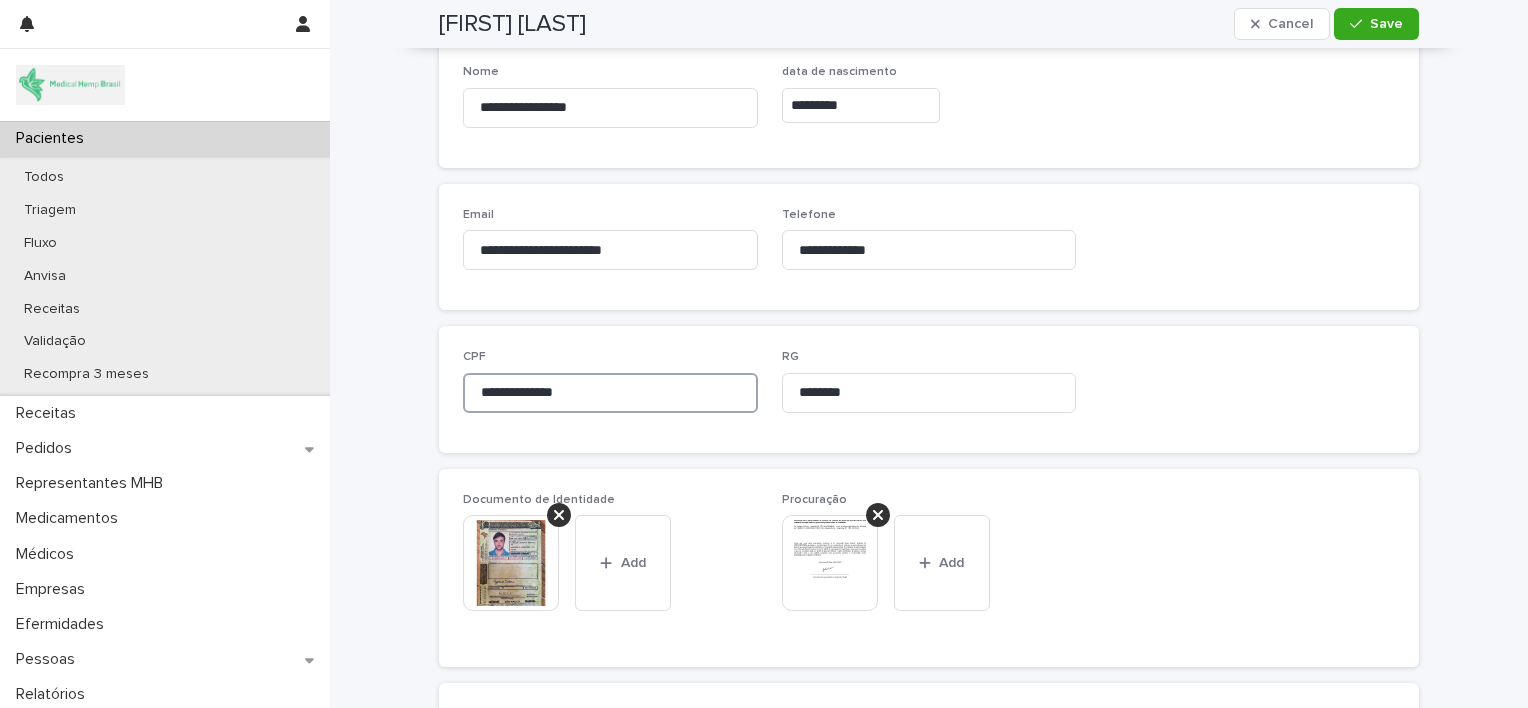 drag, startPoint x: 612, startPoint y: 390, endPoint x: 472, endPoint y: 390, distance: 140 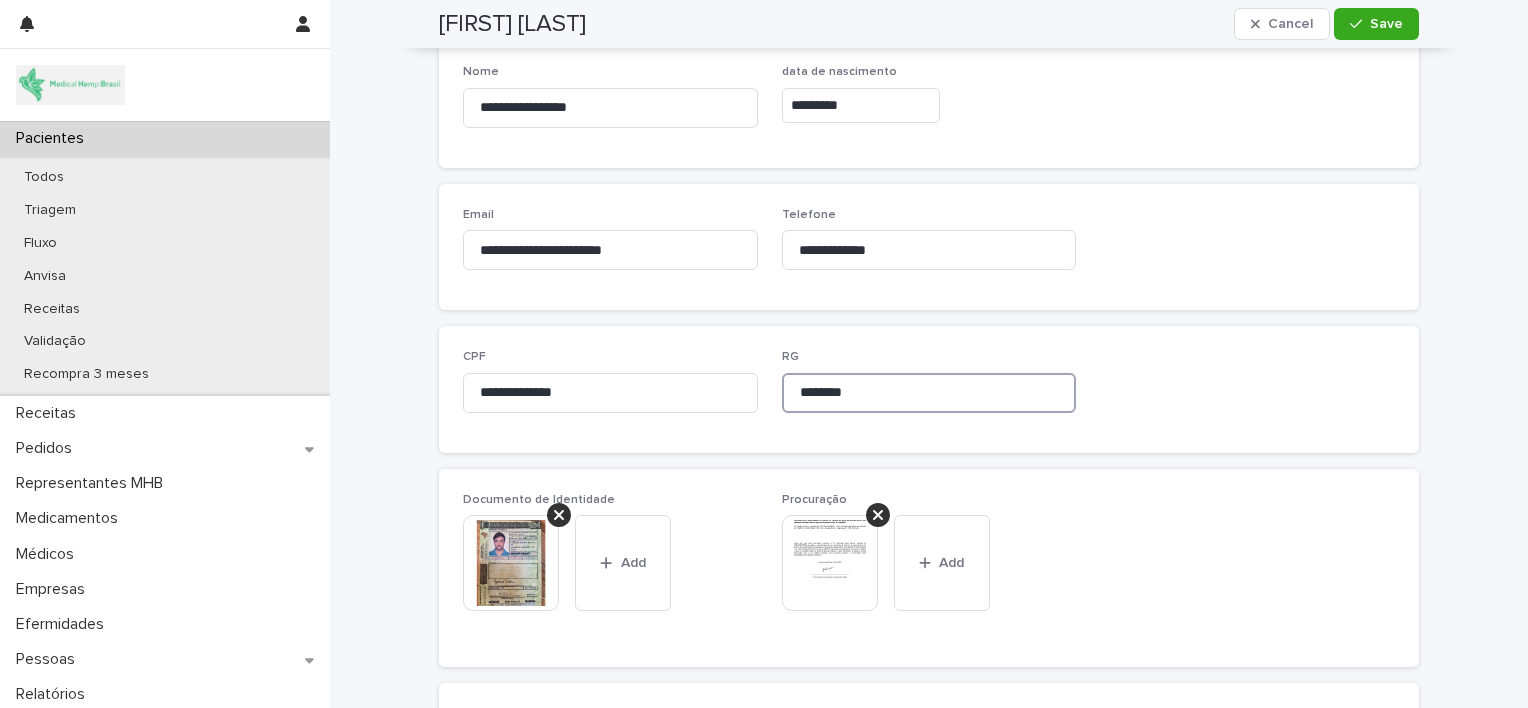 drag, startPoint x: 788, startPoint y: 393, endPoint x: 903, endPoint y: 396, distance: 115.03912 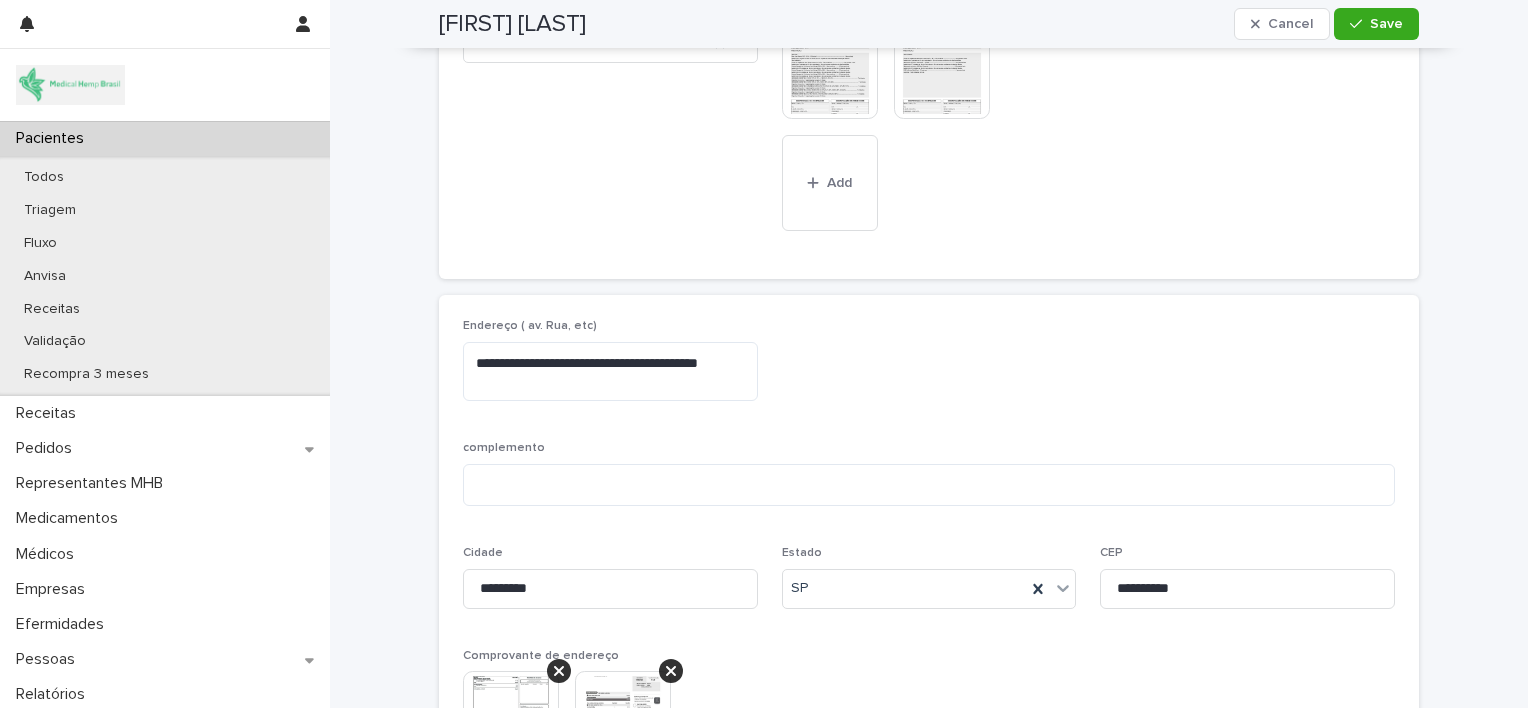 scroll, scrollTop: 1532, scrollLeft: 0, axis: vertical 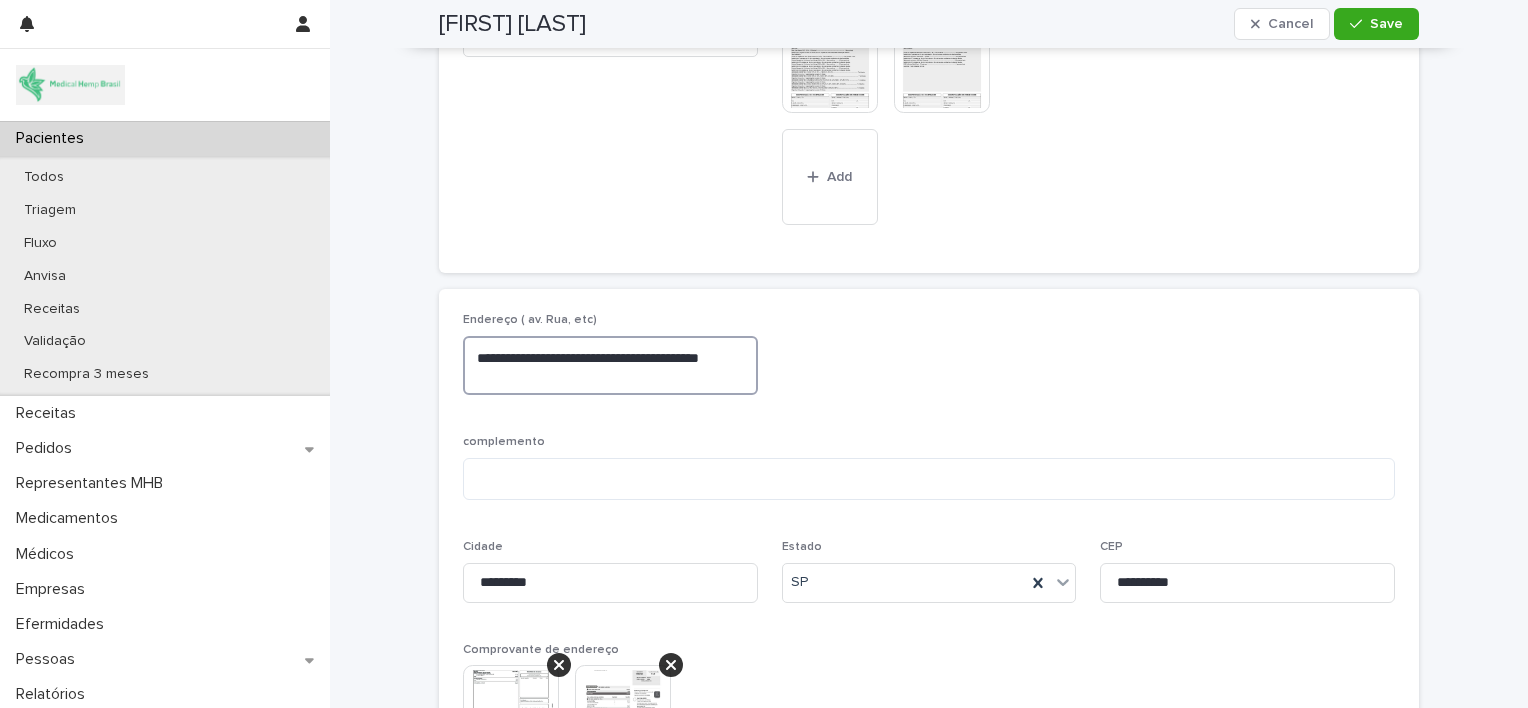 drag, startPoint x: 467, startPoint y: 352, endPoint x: 543, endPoint y: 380, distance: 80.99383 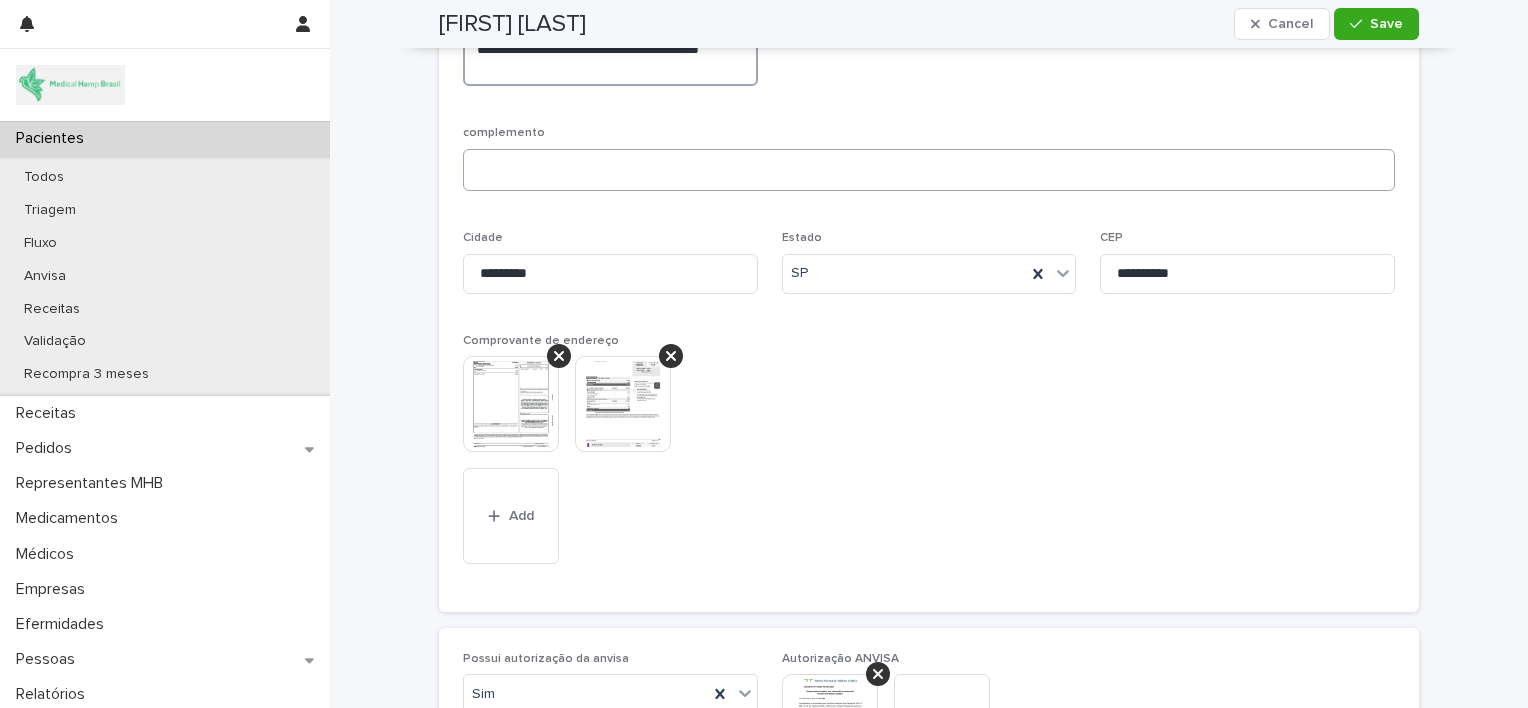 scroll, scrollTop: 1849, scrollLeft: 0, axis: vertical 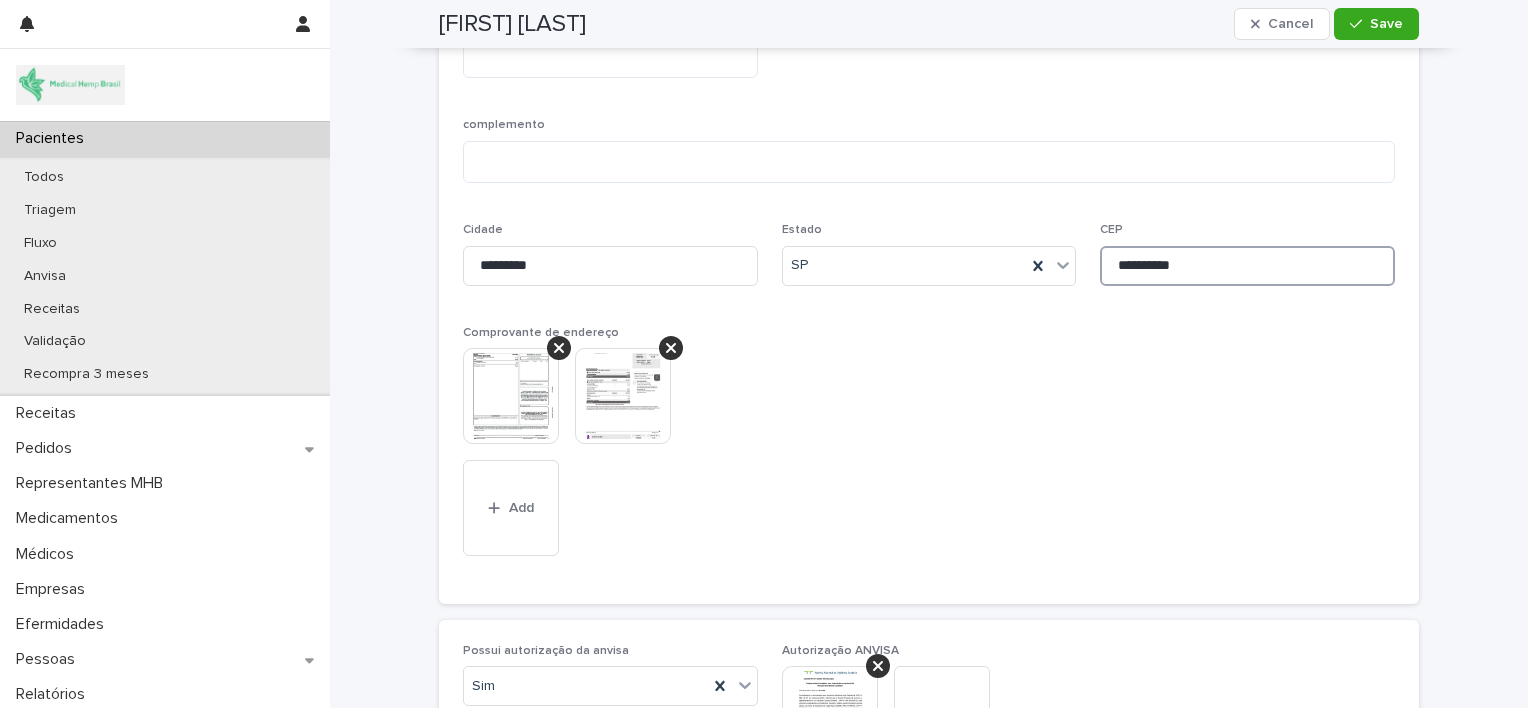 drag, startPoint x: 1112, startPoint y: 262, endPoint x: 1198, endPoint y: 264, distance: 86.023254 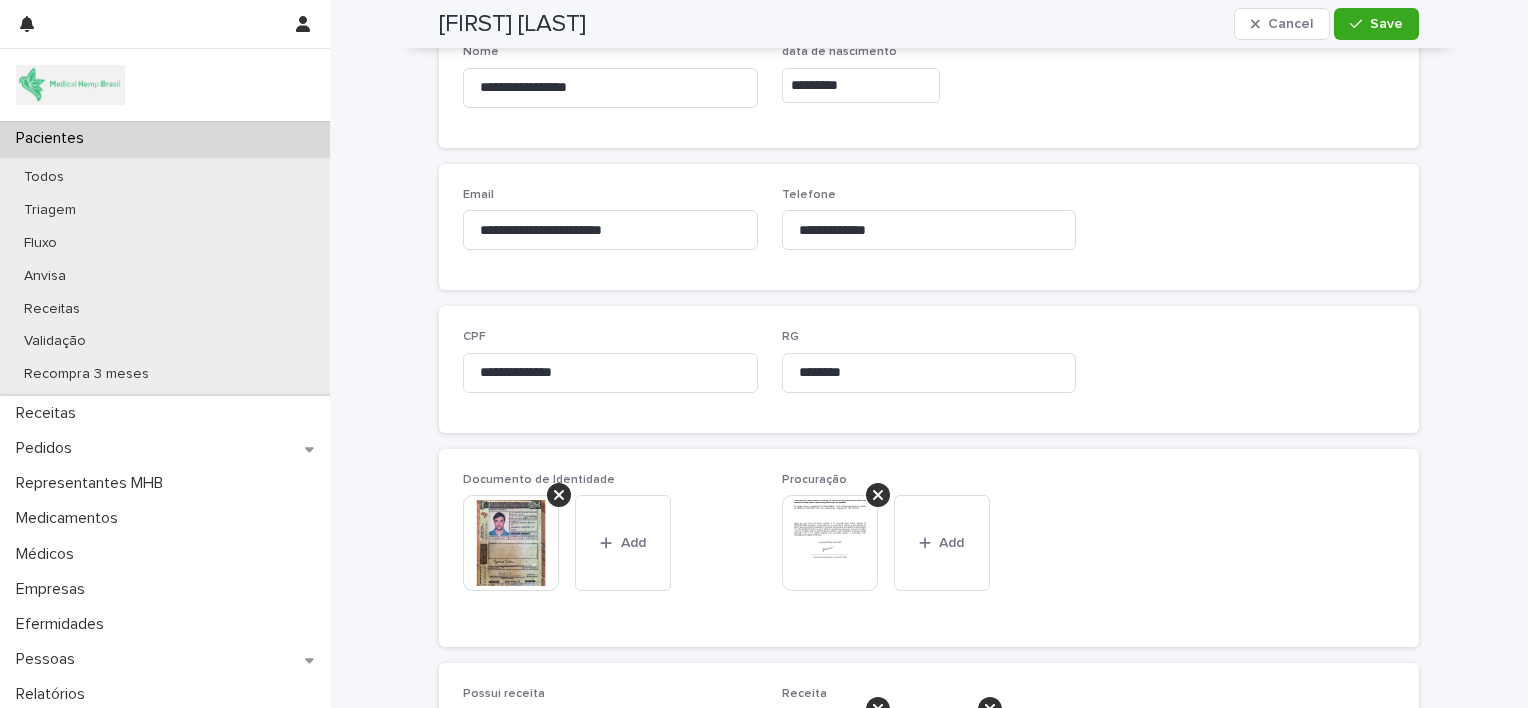 scroll, scrollTop: 832, scrollLeft: 0, axis: vertical 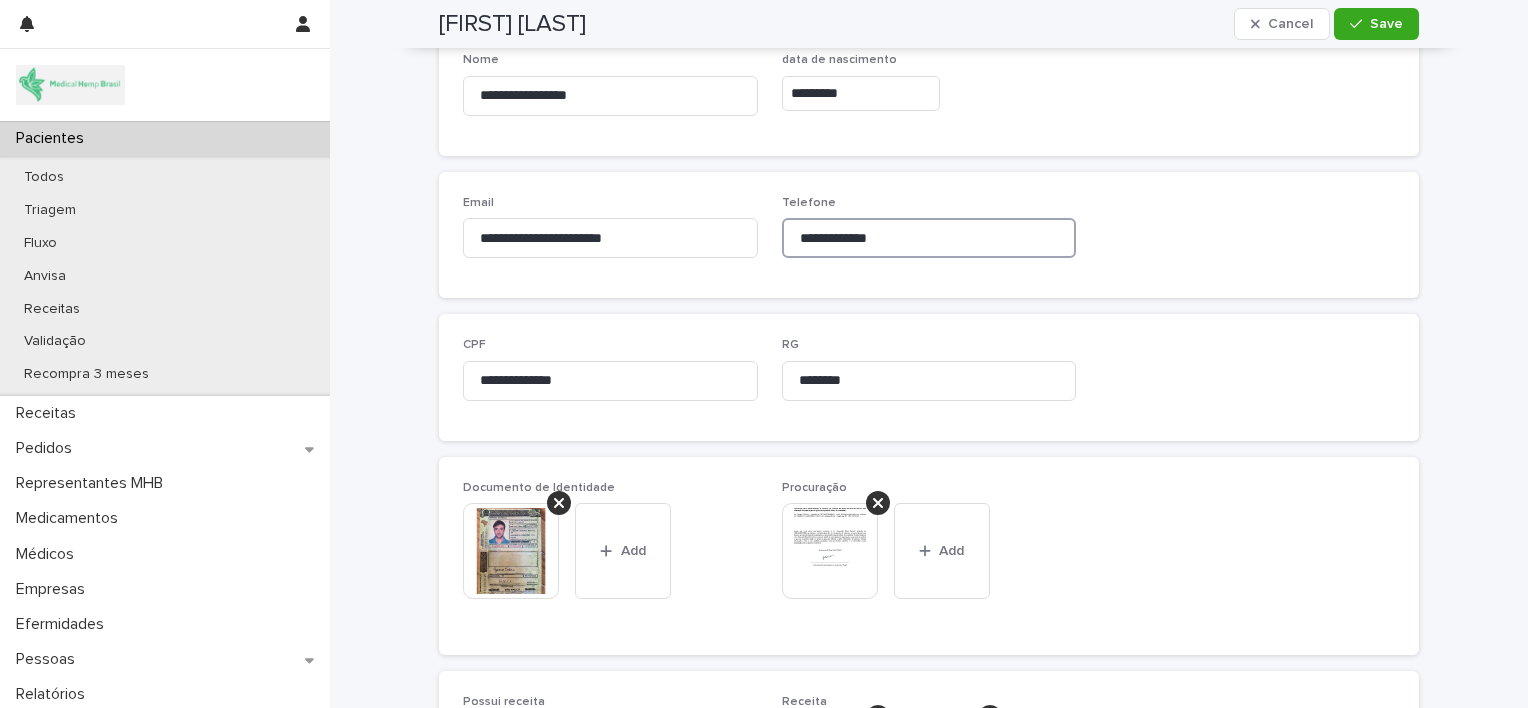 drag, startPoint x: 906, startPoint y: 235, endPoint x: 768, endPoint y: 254, distance: 139.30183 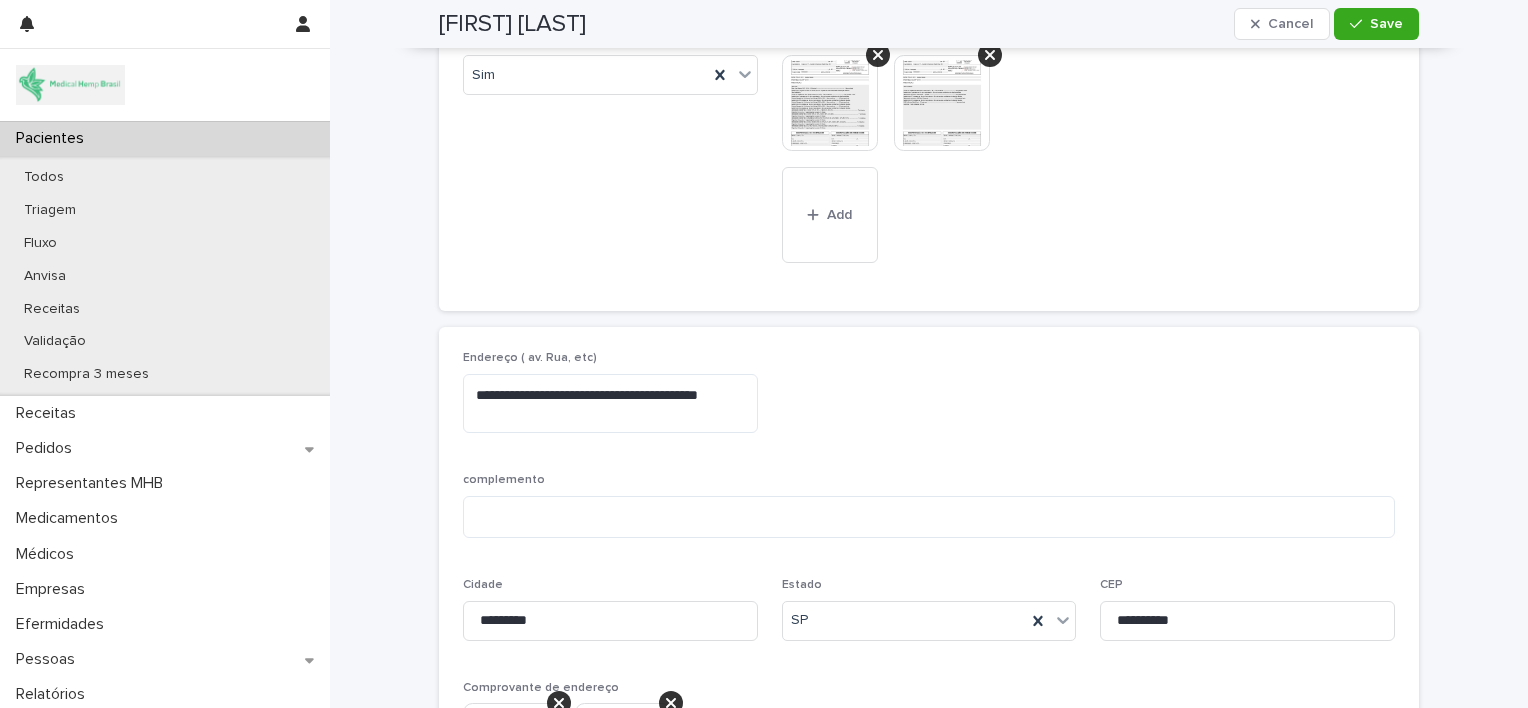 scroll, scrollTop: 1496, scrollLeft: 0, axis: vertical 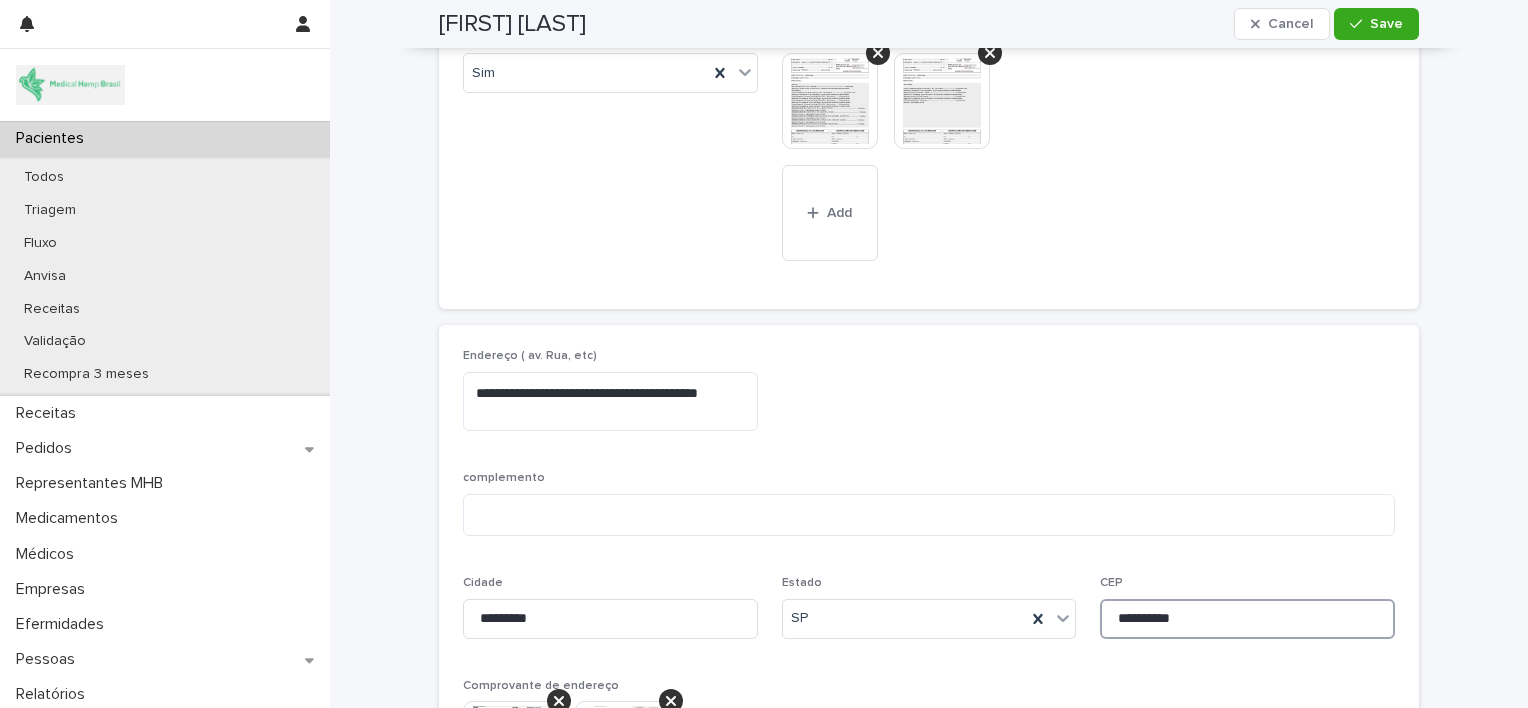 drag, startPoint x: 1112, startPoint y: 614, endPoint x: 1235, endPoint y: 631, distance: 124.16924 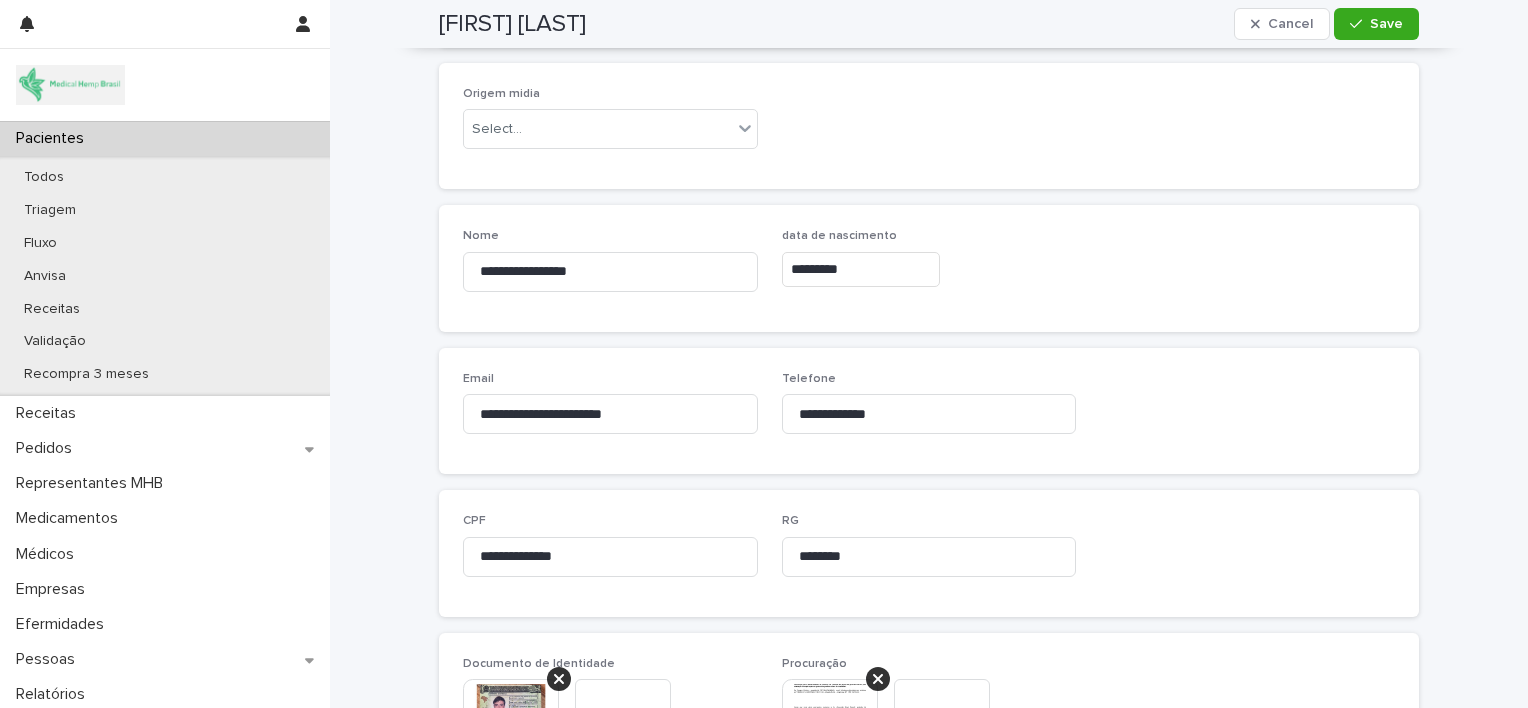 scroll, scrollTop: 656, scrollLeft: 0, axis: vertical 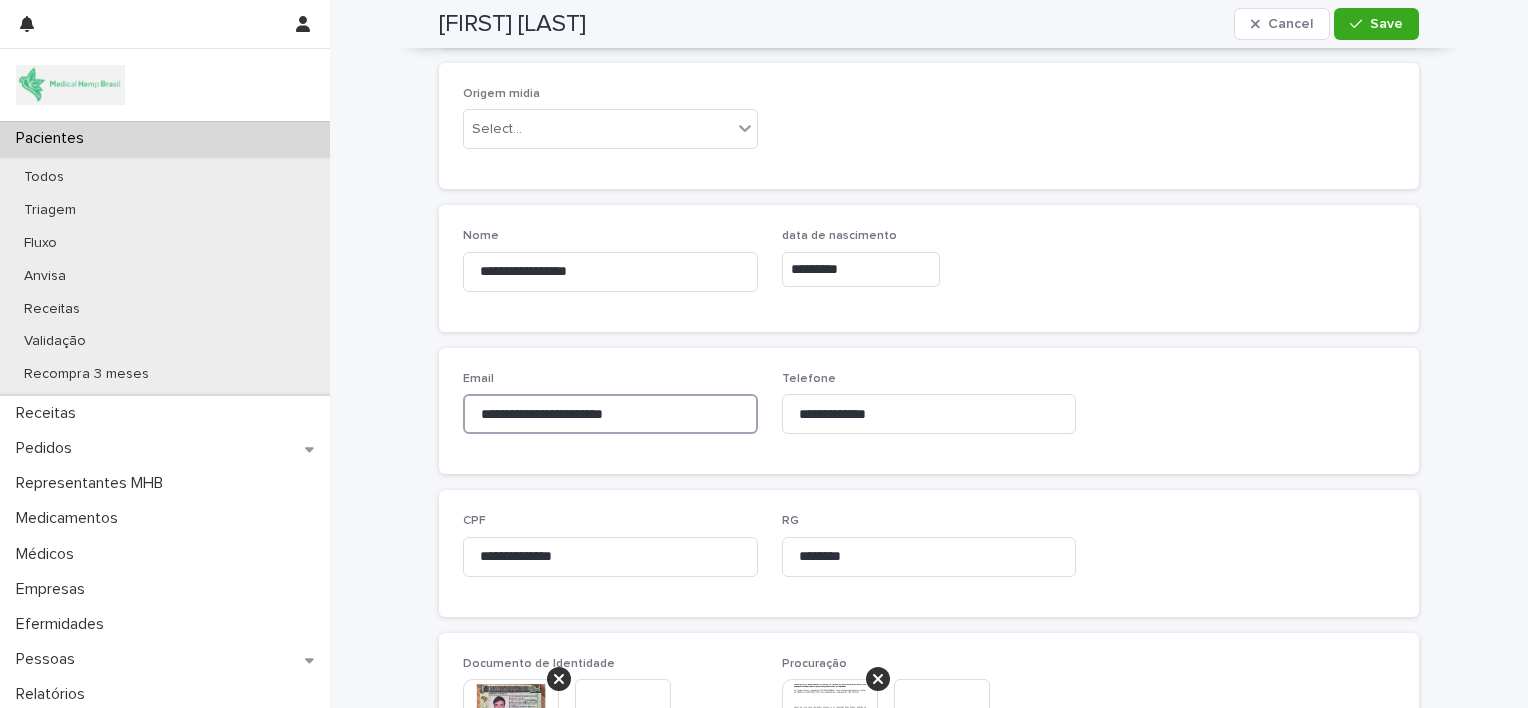 drag, startPoint x: 666, startPoint y: 419, endPoint x: 458, endPoint y: 413, distance: 208.08652 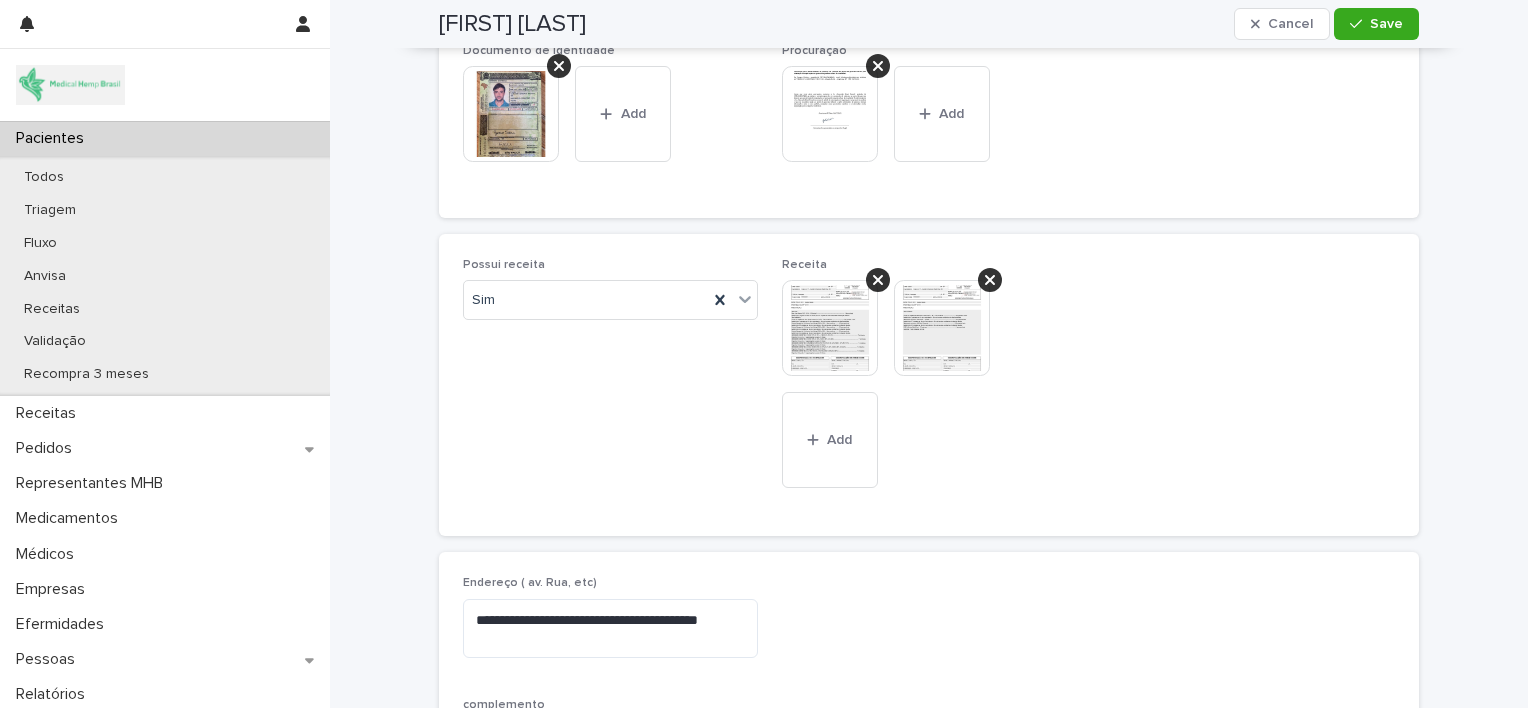 scroll, scrollTop: 1372, scrollLeft: 0, axis: vertical 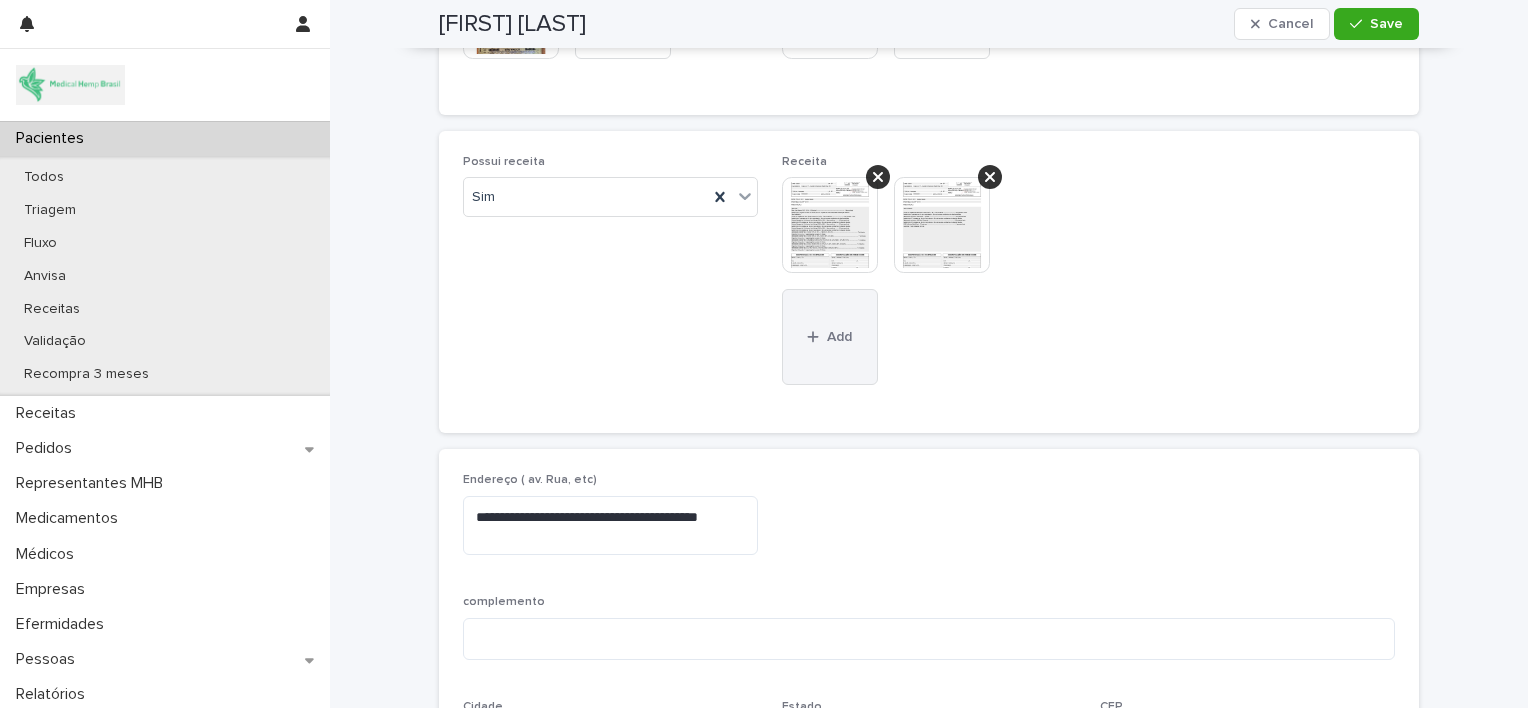click on "Add" at bounding box center (839, 337) 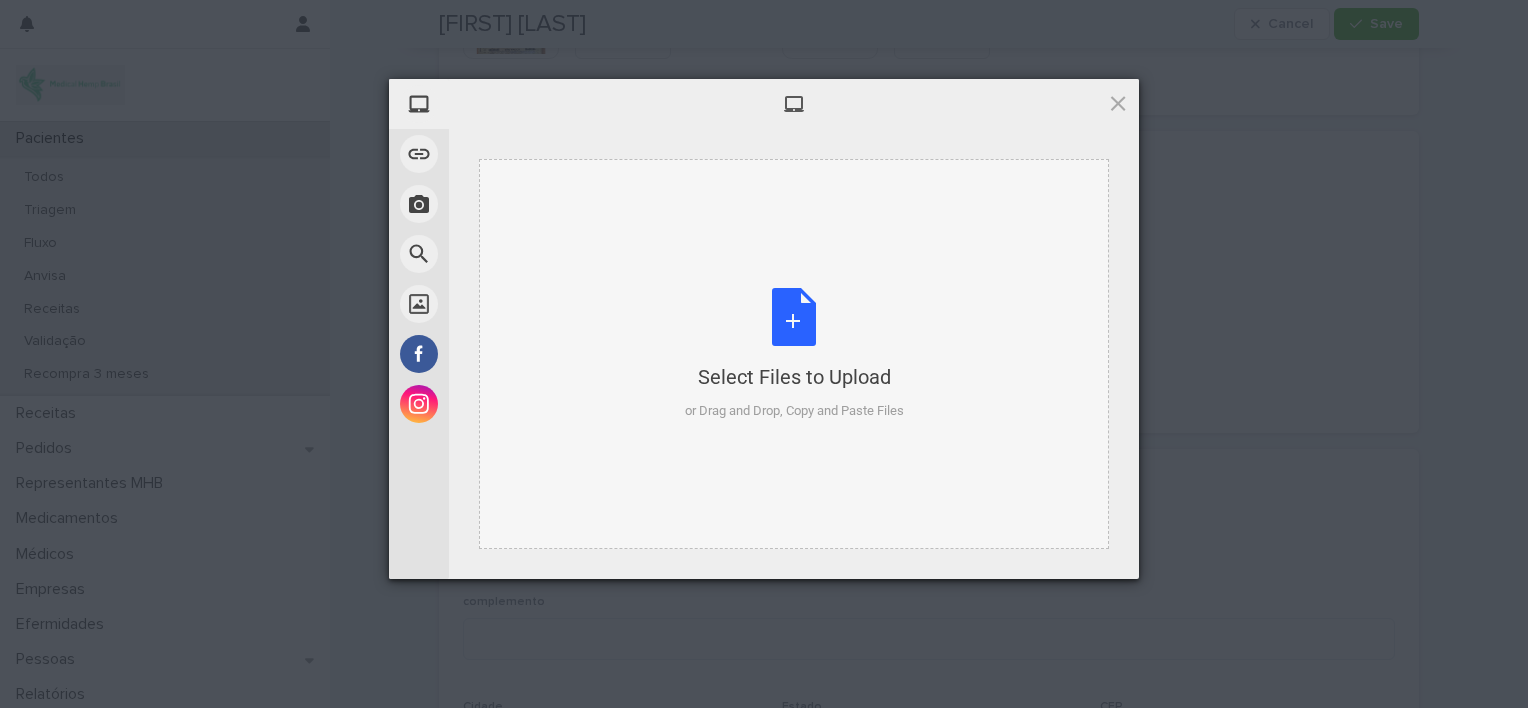 click on "Select Files to Upload
or Drag and Drop, Copy and Paste Files" at bounding box center (794, 354) 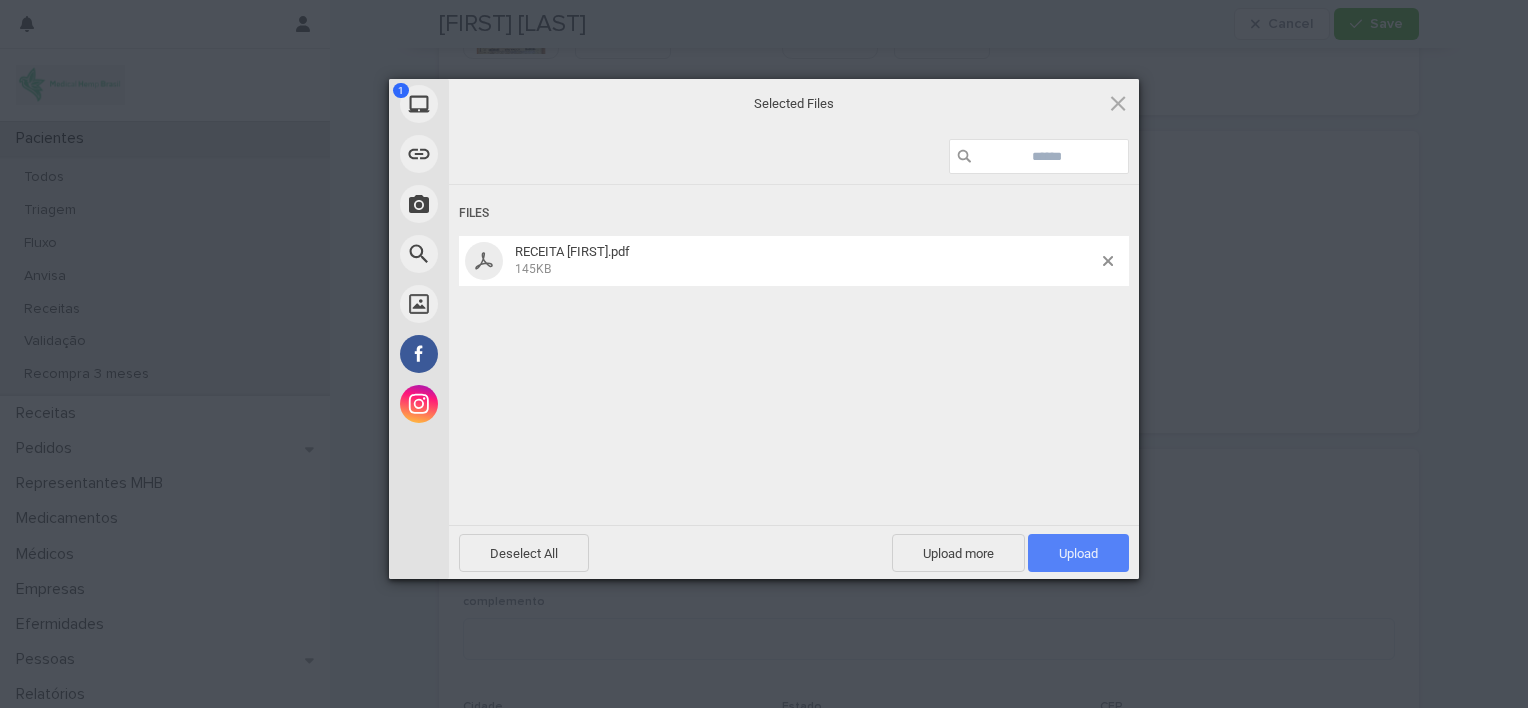 click on "Upload
1" at bounding box center [1078, 553] 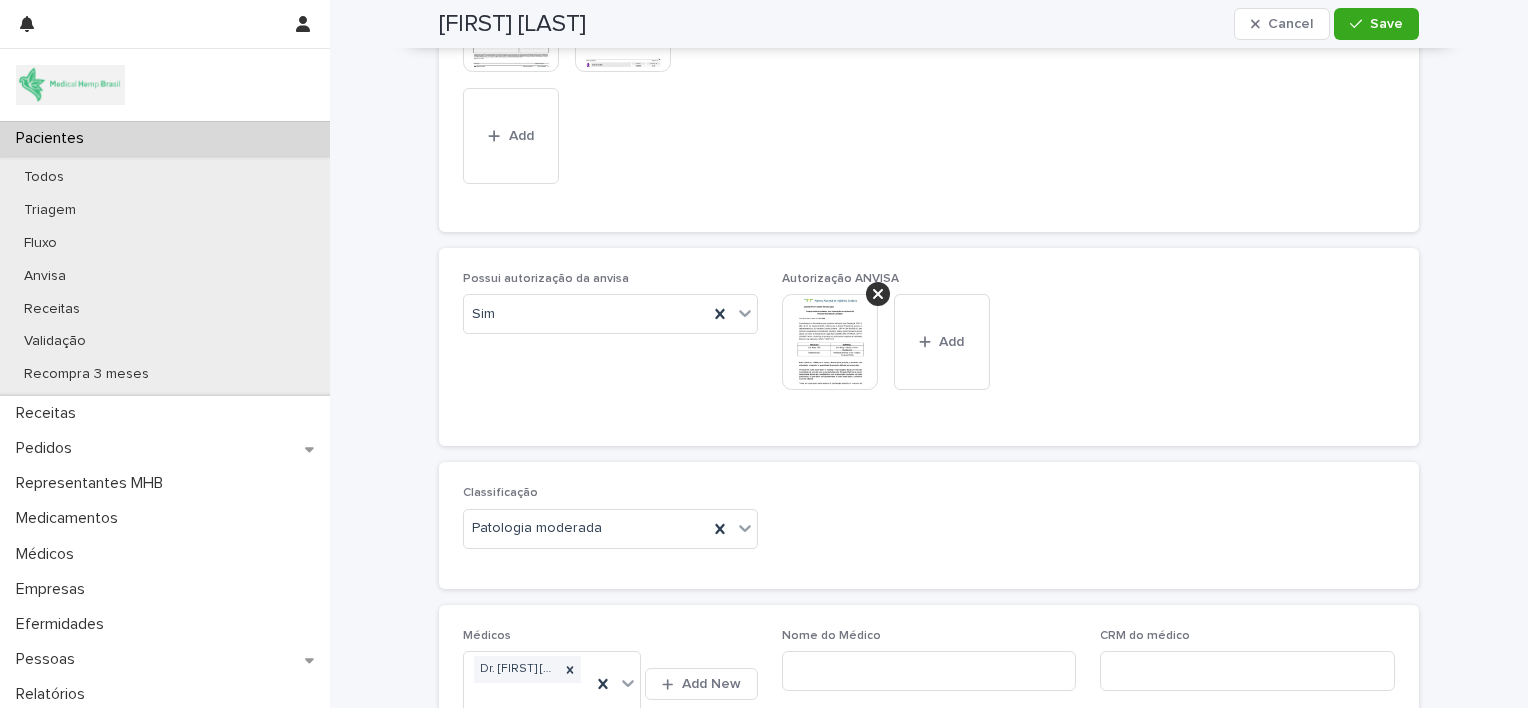 scroll, scrollTop: 2334, scrollLeft: 0, axis: vertical 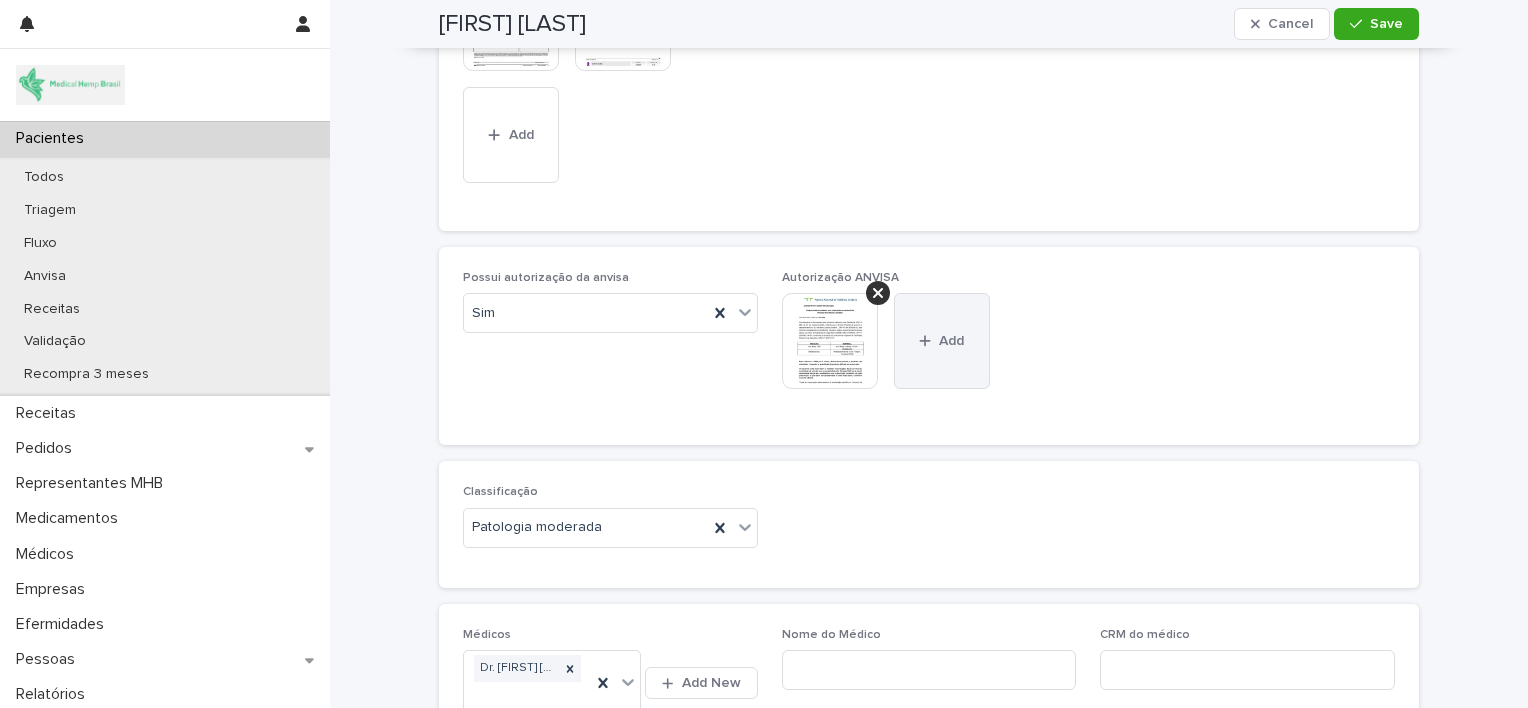 click on "Add" at bounding box center (951, 341) 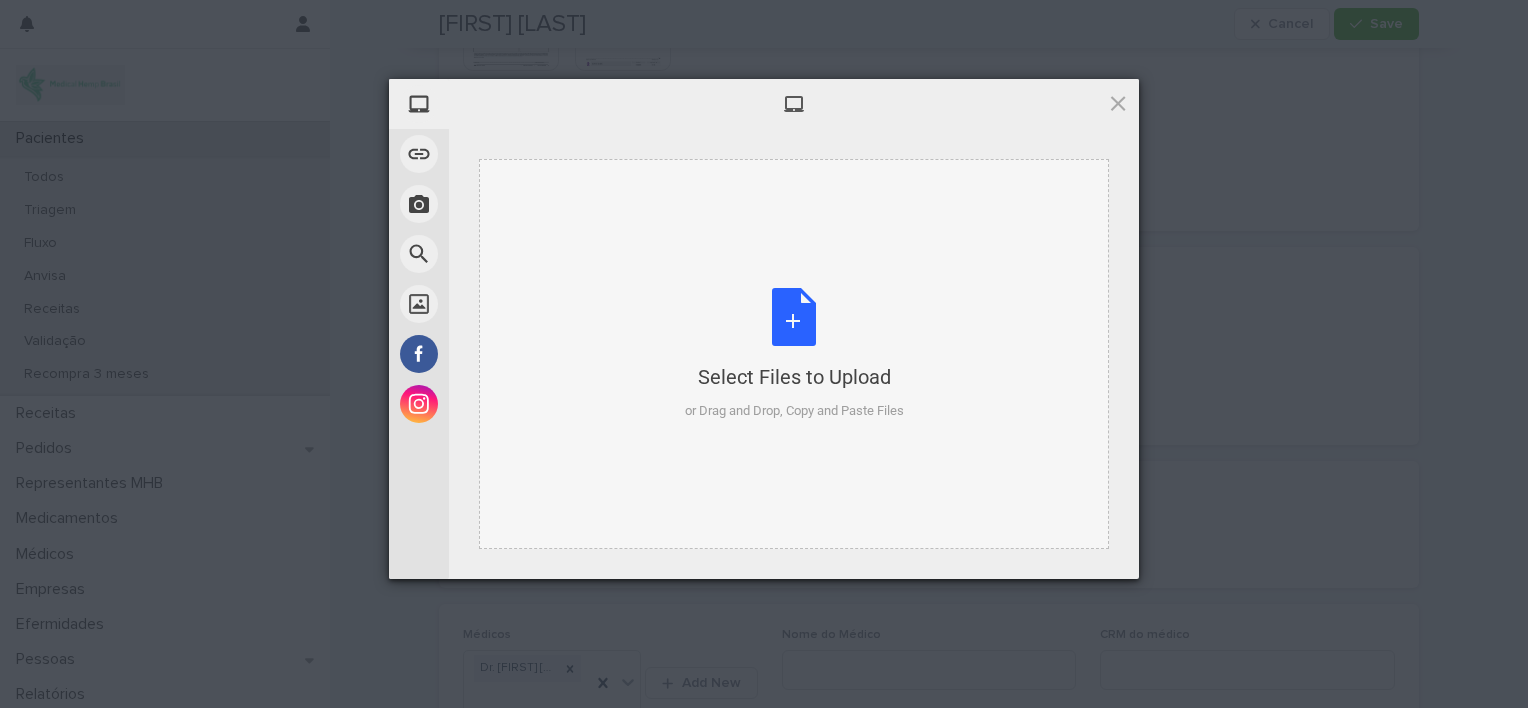 click on "Select Files to Upload
or Drag and Drop, Copy and Paste Files" at bounding box center (794, 354) 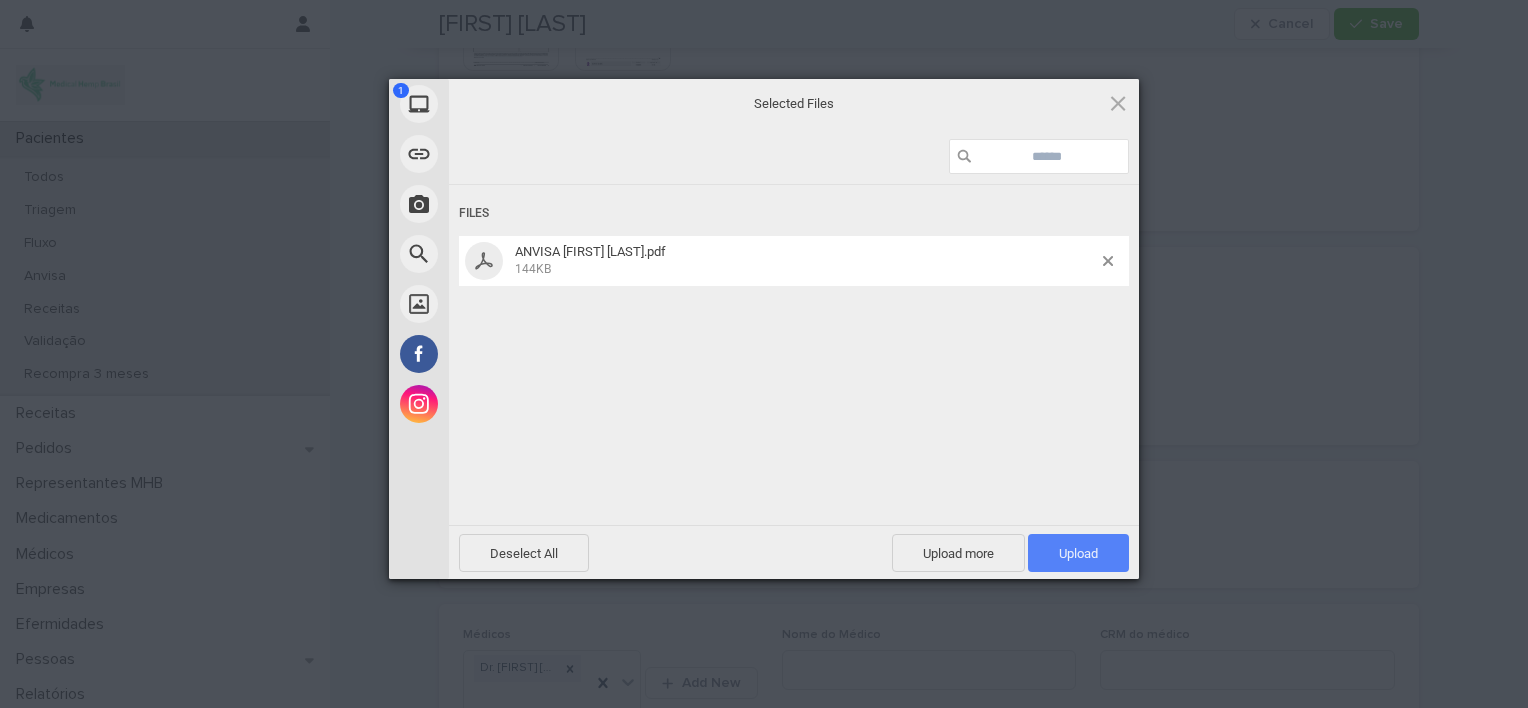 click on "Upload
1" at bounding box center (1078, 553) 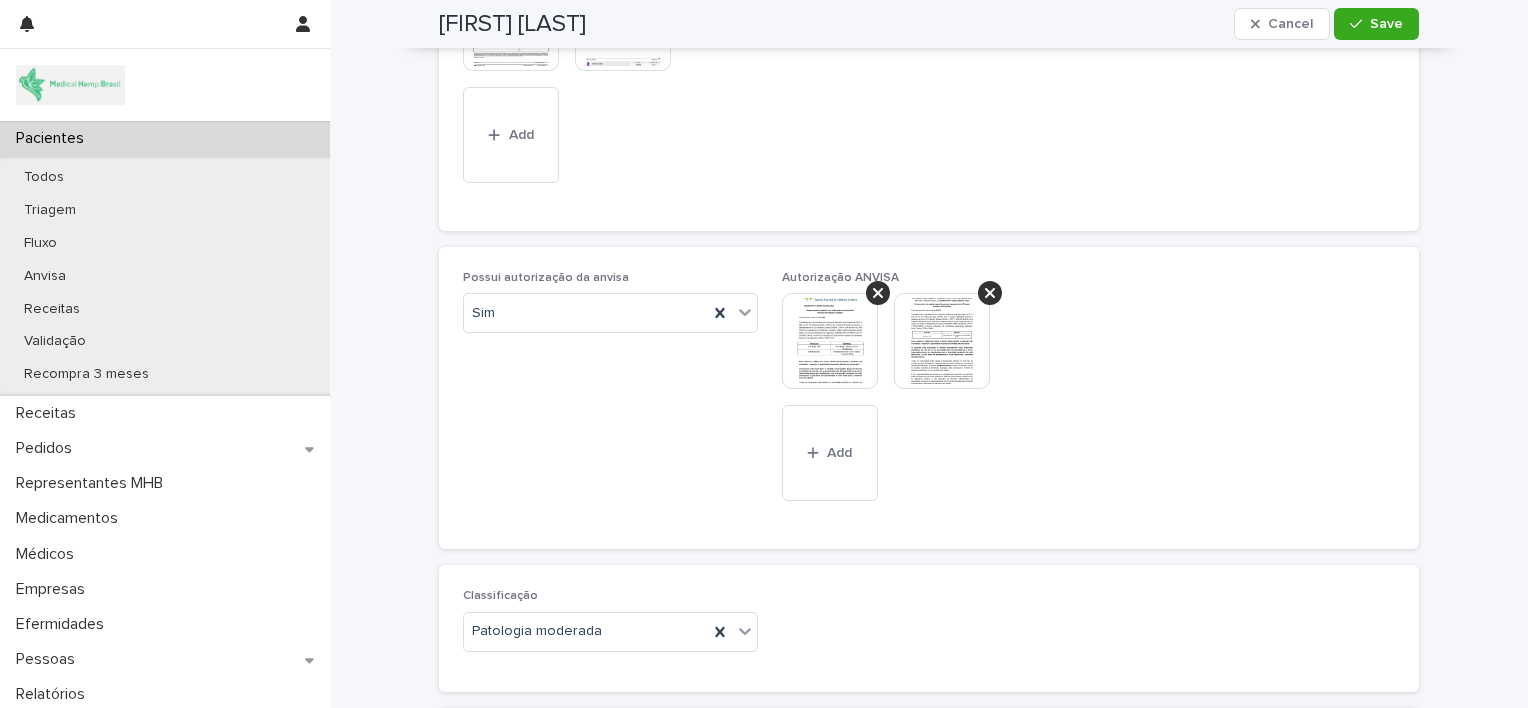 scroll, scrollTop: 2386, scrollLeft: 0, axis: vertical 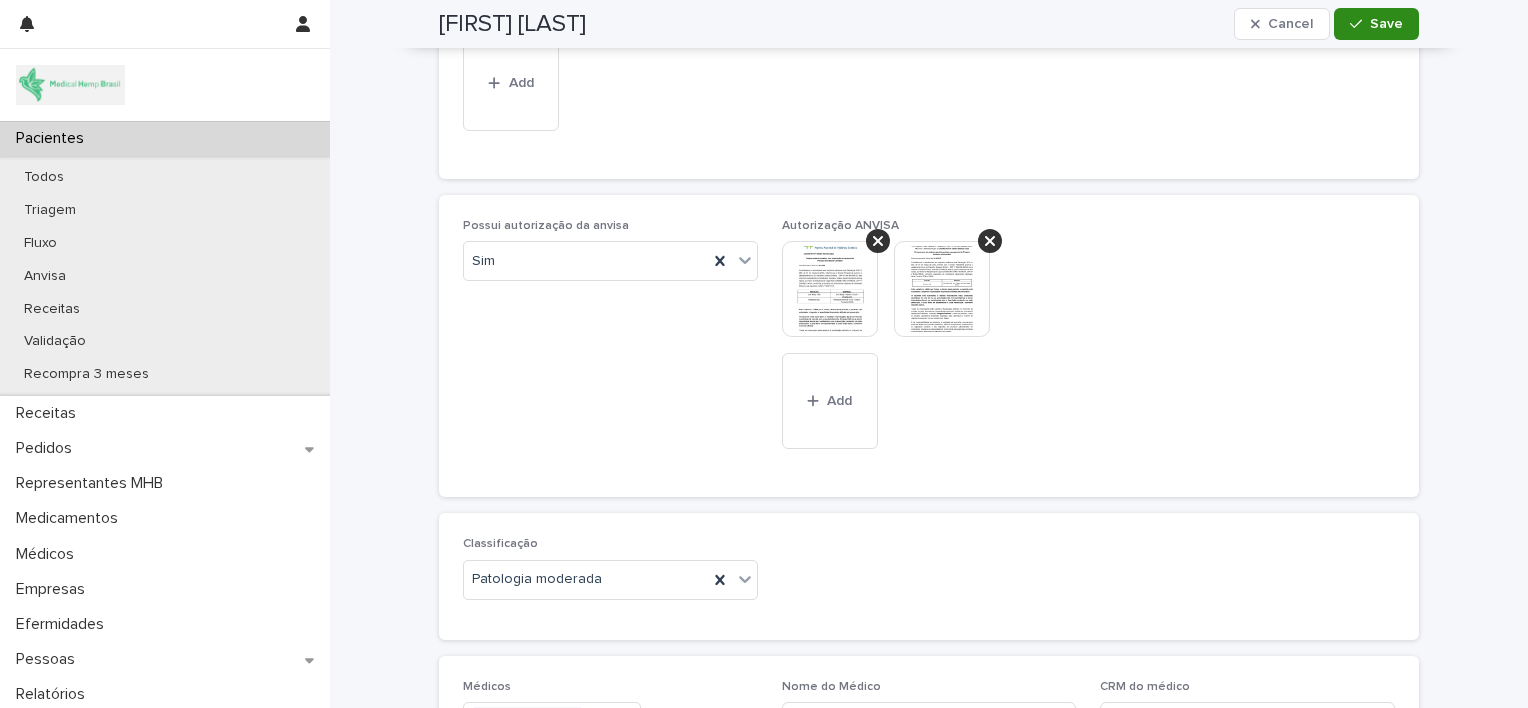 click on "Save" at bounding box center (1386, 24) 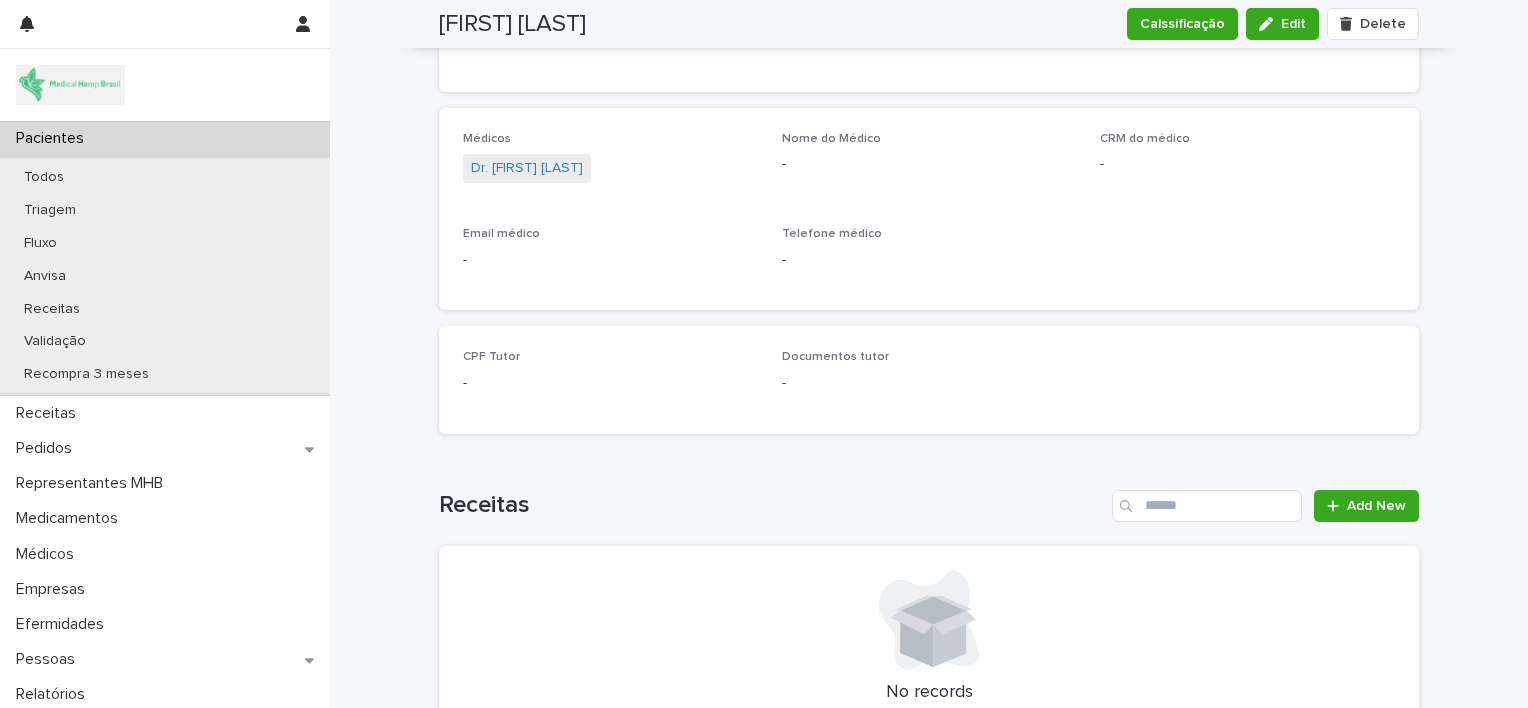 scroll, scrollTop: 2082, scrollLeft: 0, axis: vertical 